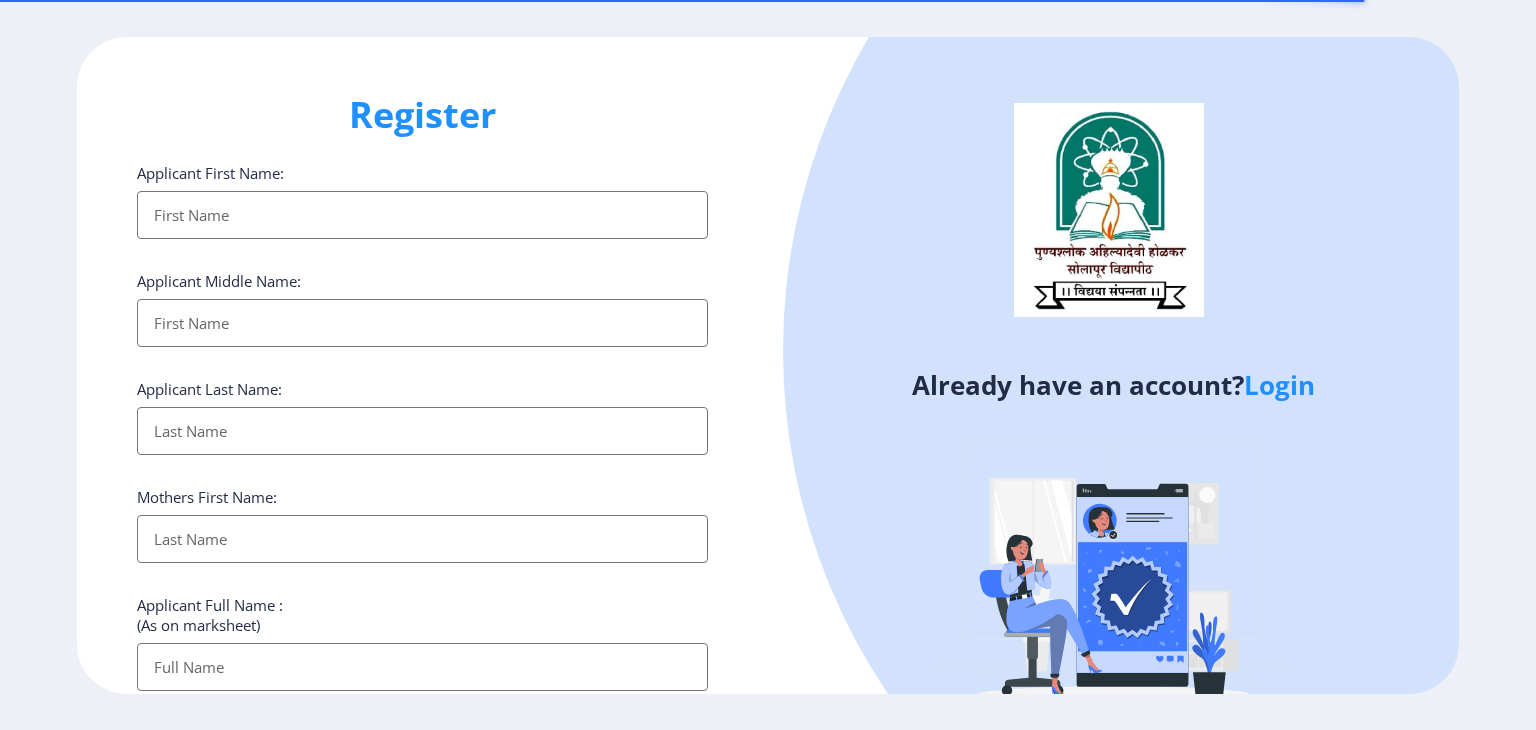 select 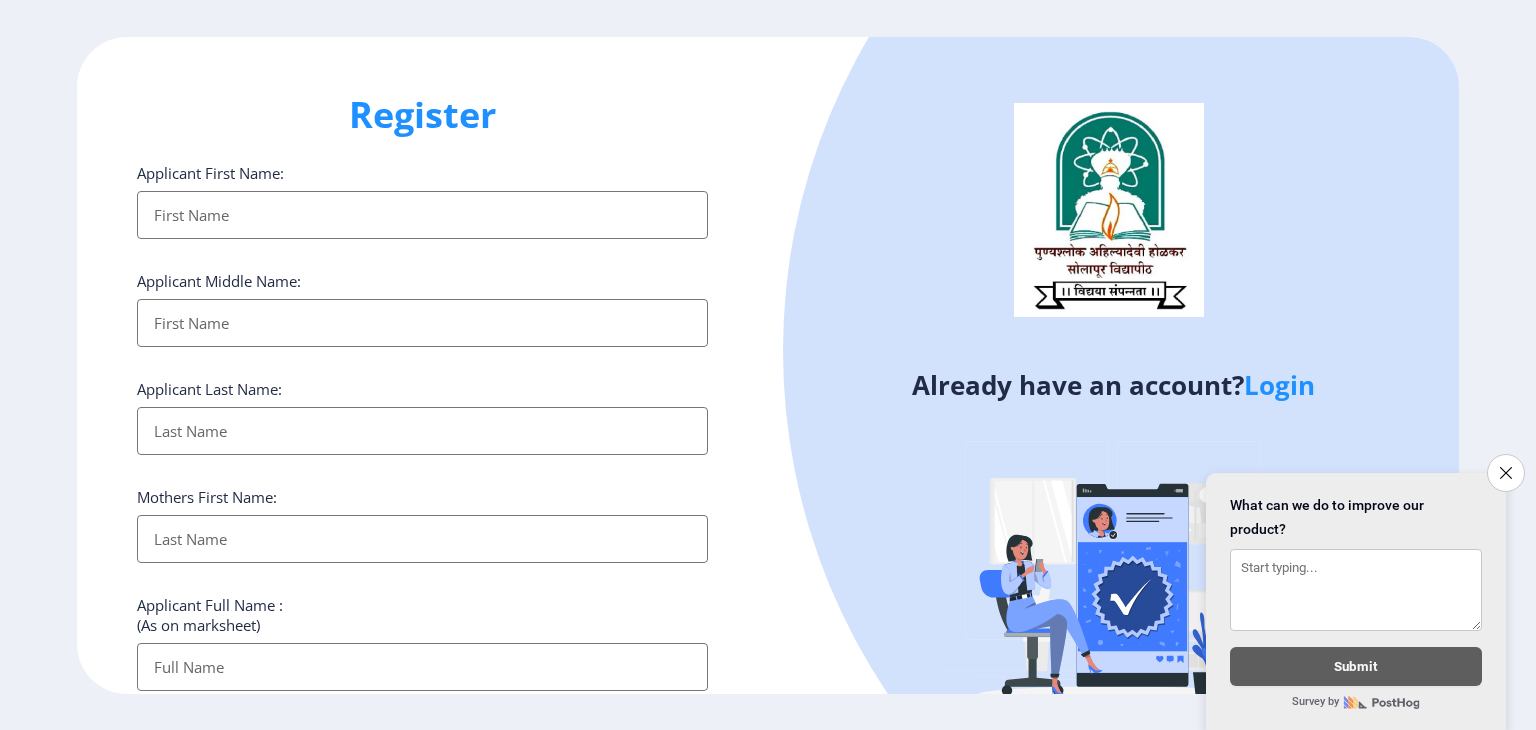 drag, startPoint x: 0, startPoint y: 0, endPoint x: 319, endPoint y: 236, distance: 396.80853 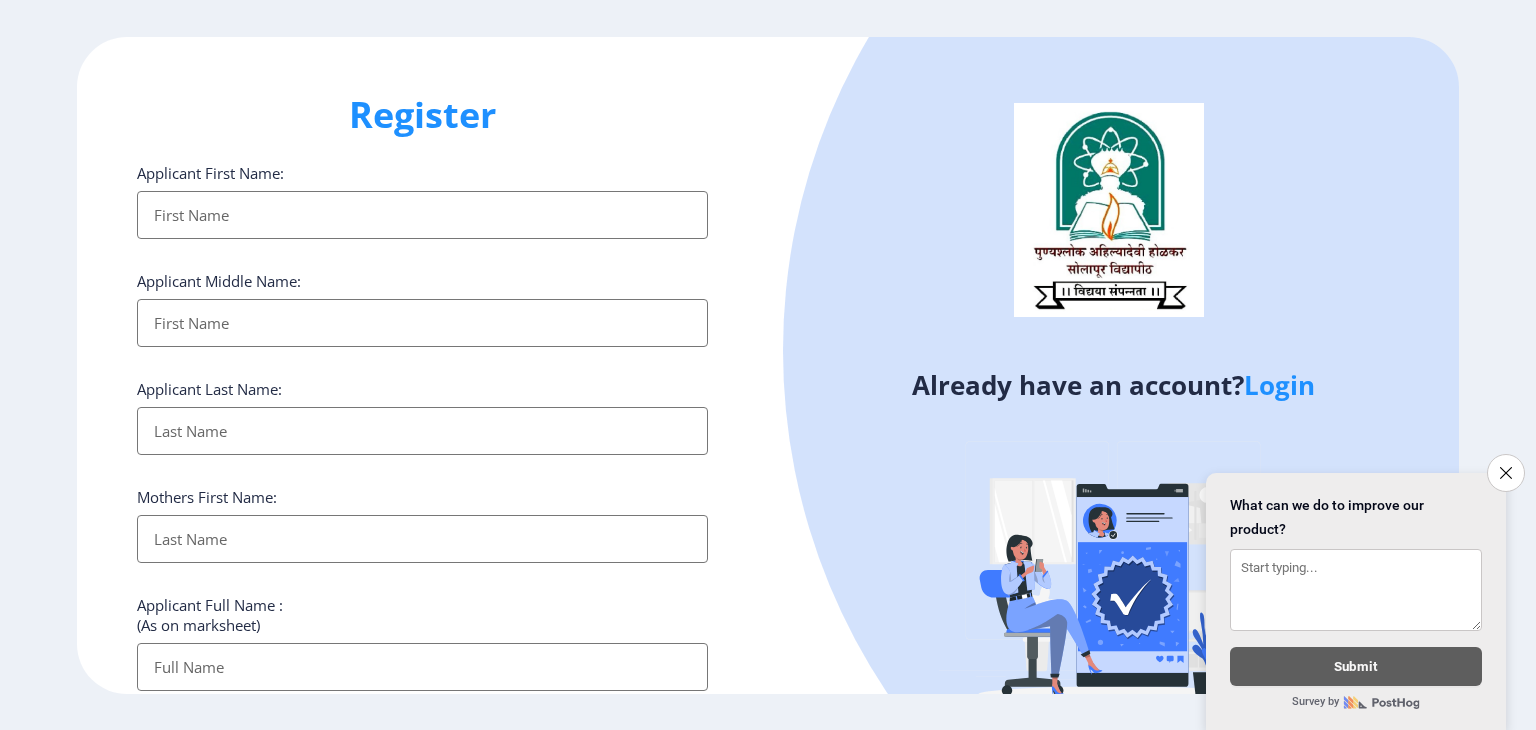 type on "[PERSON_NAME]" 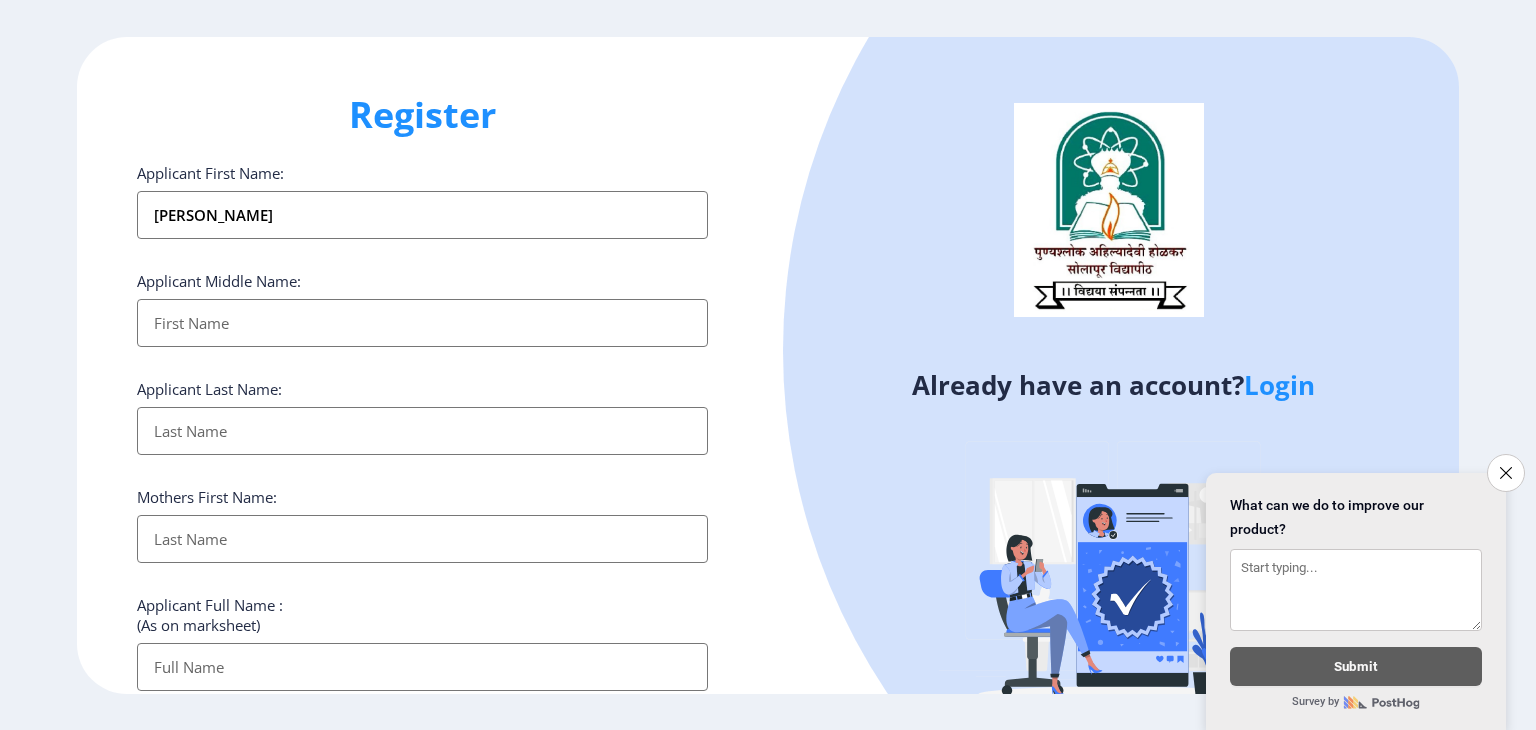 type on "[PERSON_NAME]" 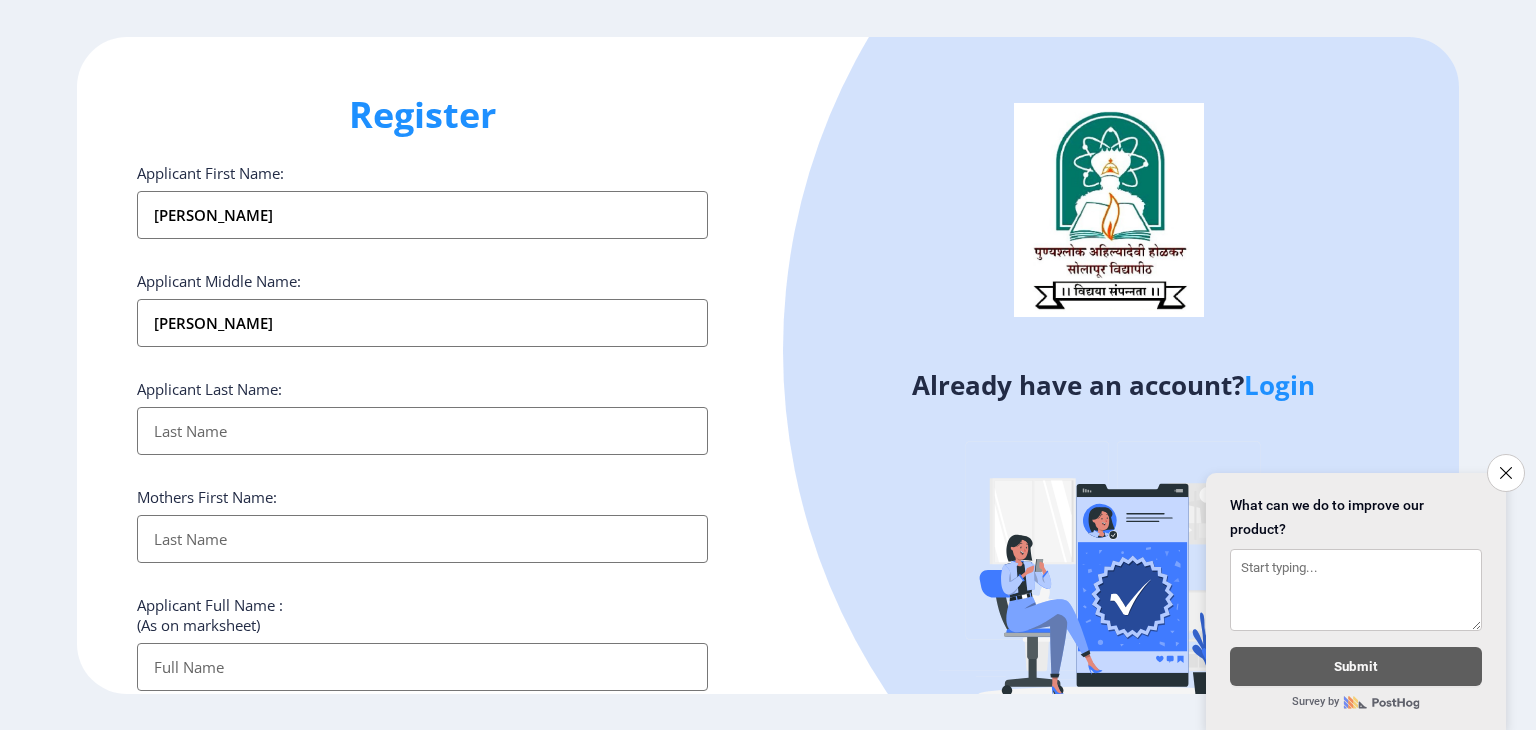 type on "[PERSON_NAME]" 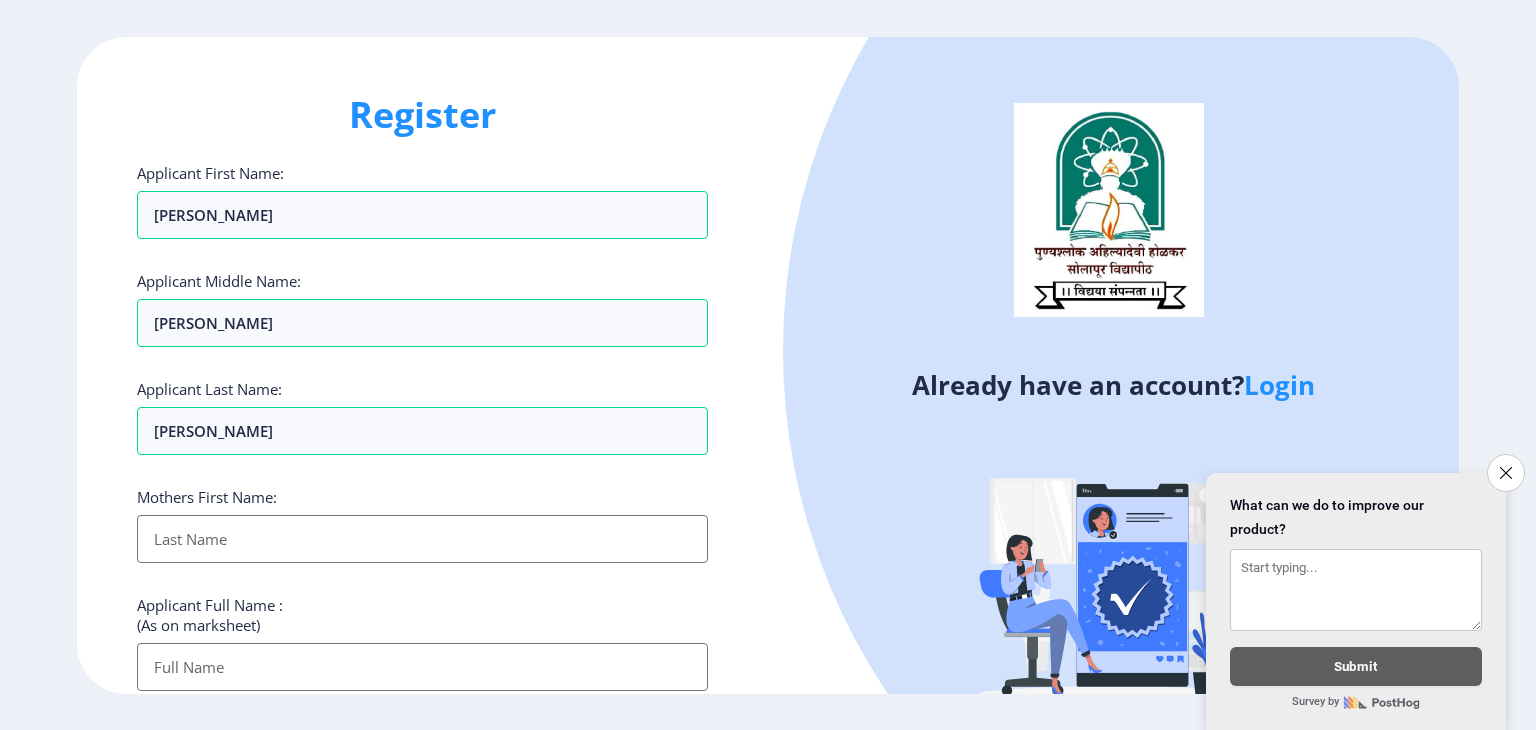 click on "Applicant First Name:" at bounding box center [422, 539] 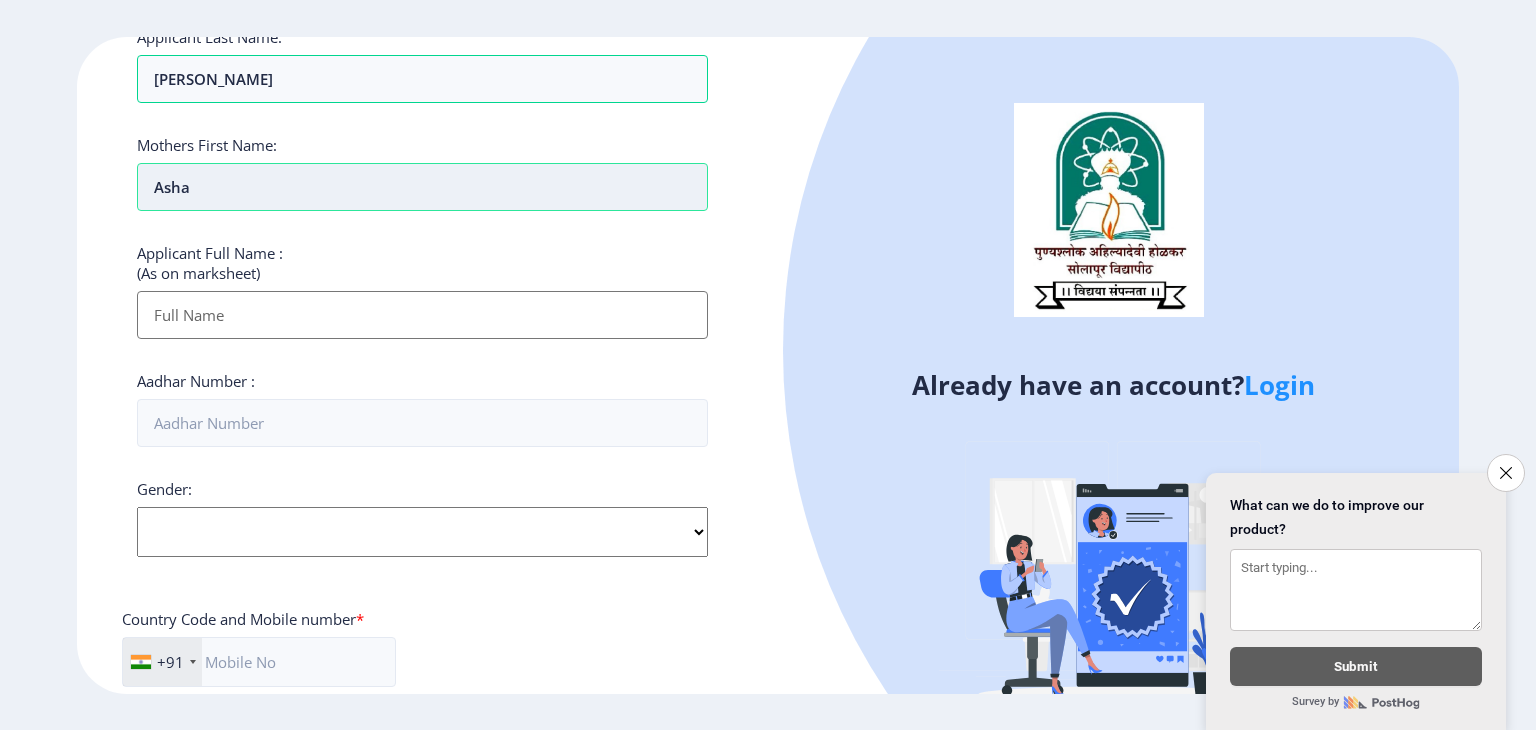 scroll, scrollTop: 356, scrollLeft: 0, axis: vertical 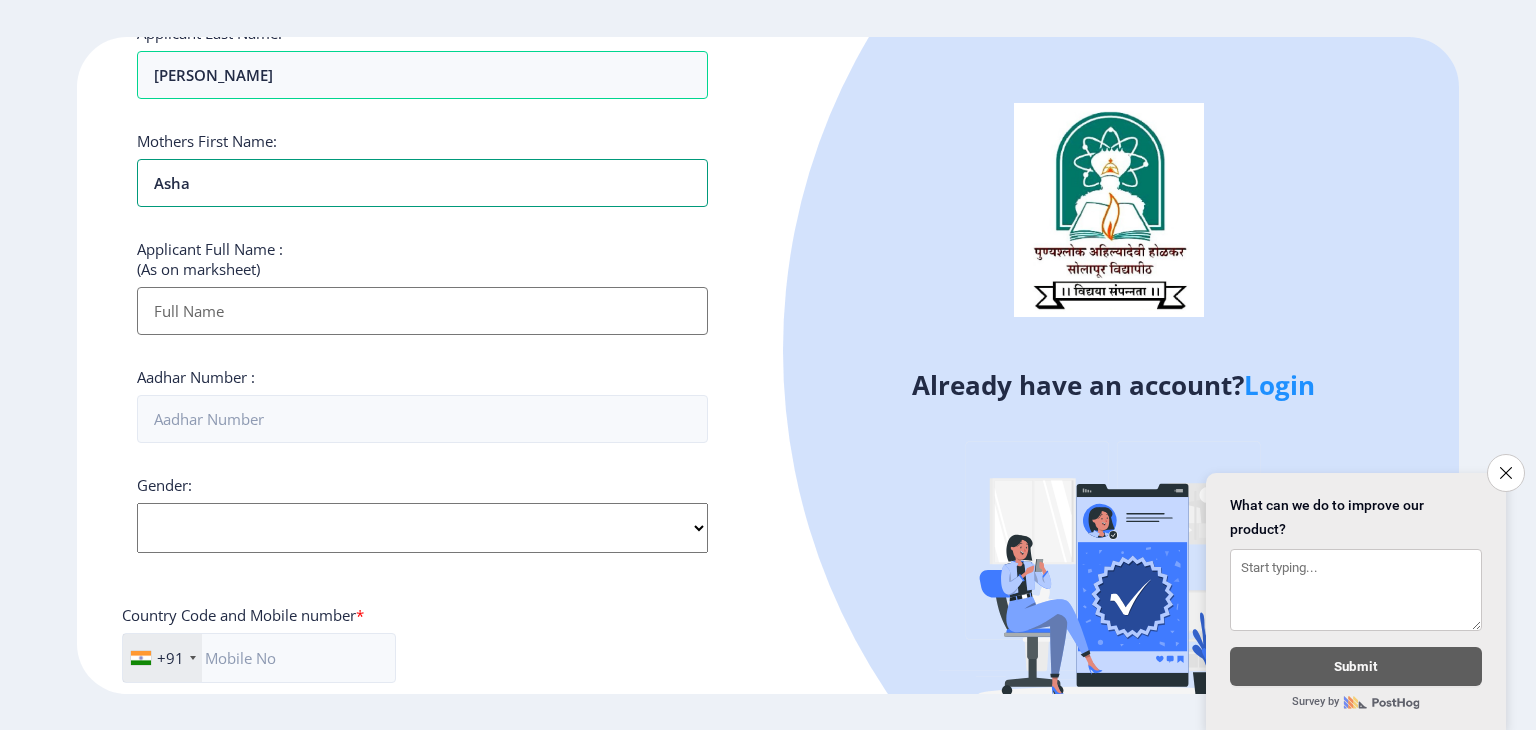 type on "Asha" 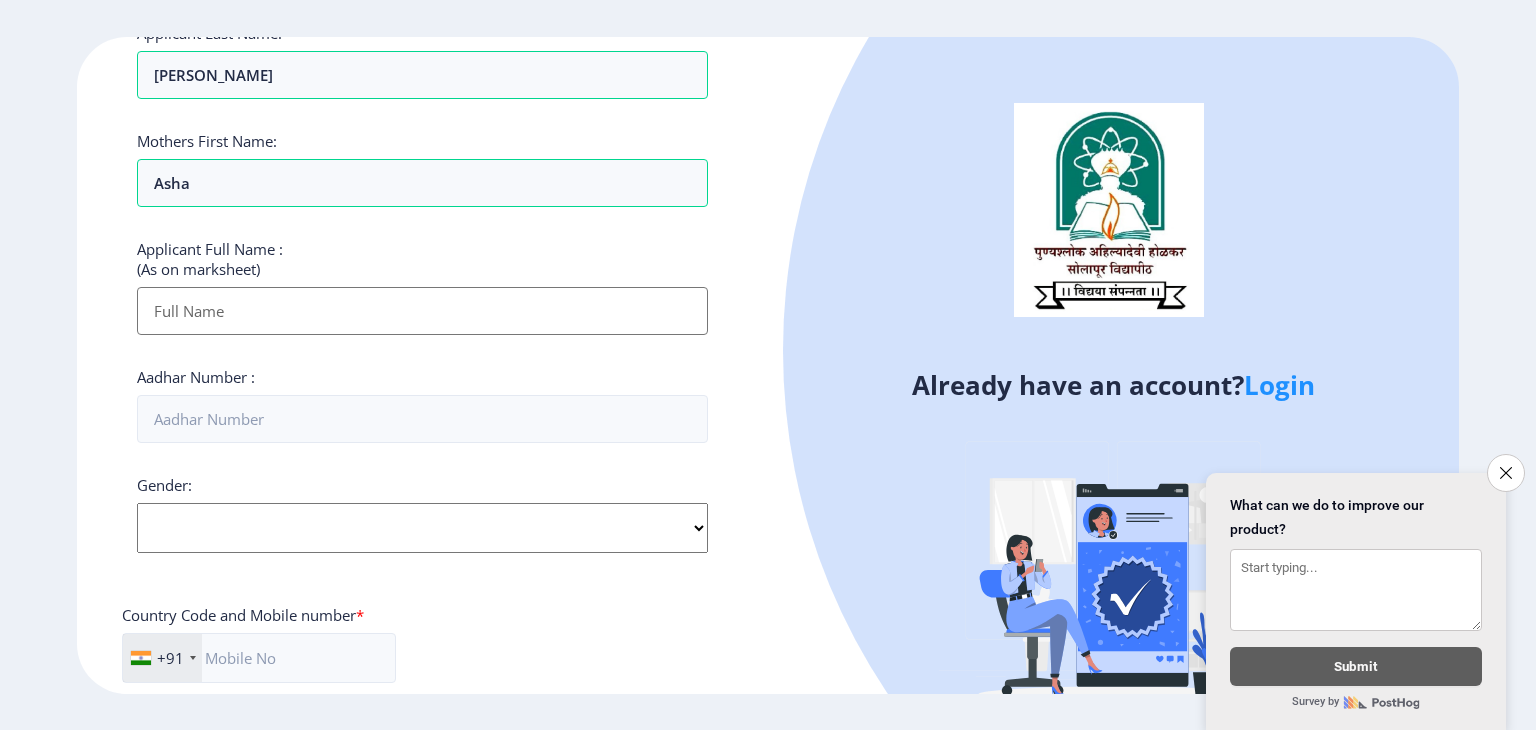 click on "Applicant First Name:" at bounding box center [422, 311] 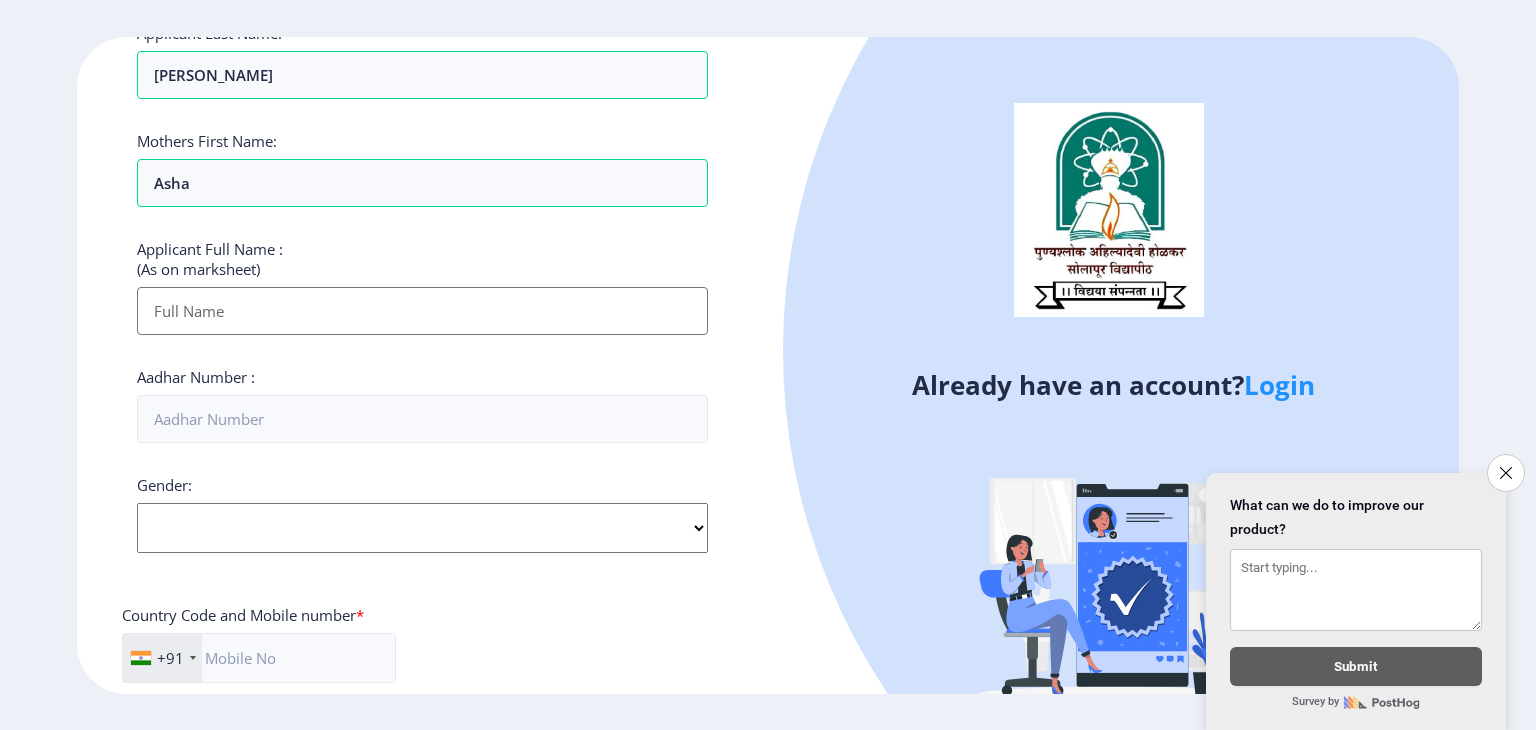 type on "[PERSON_NAME]" 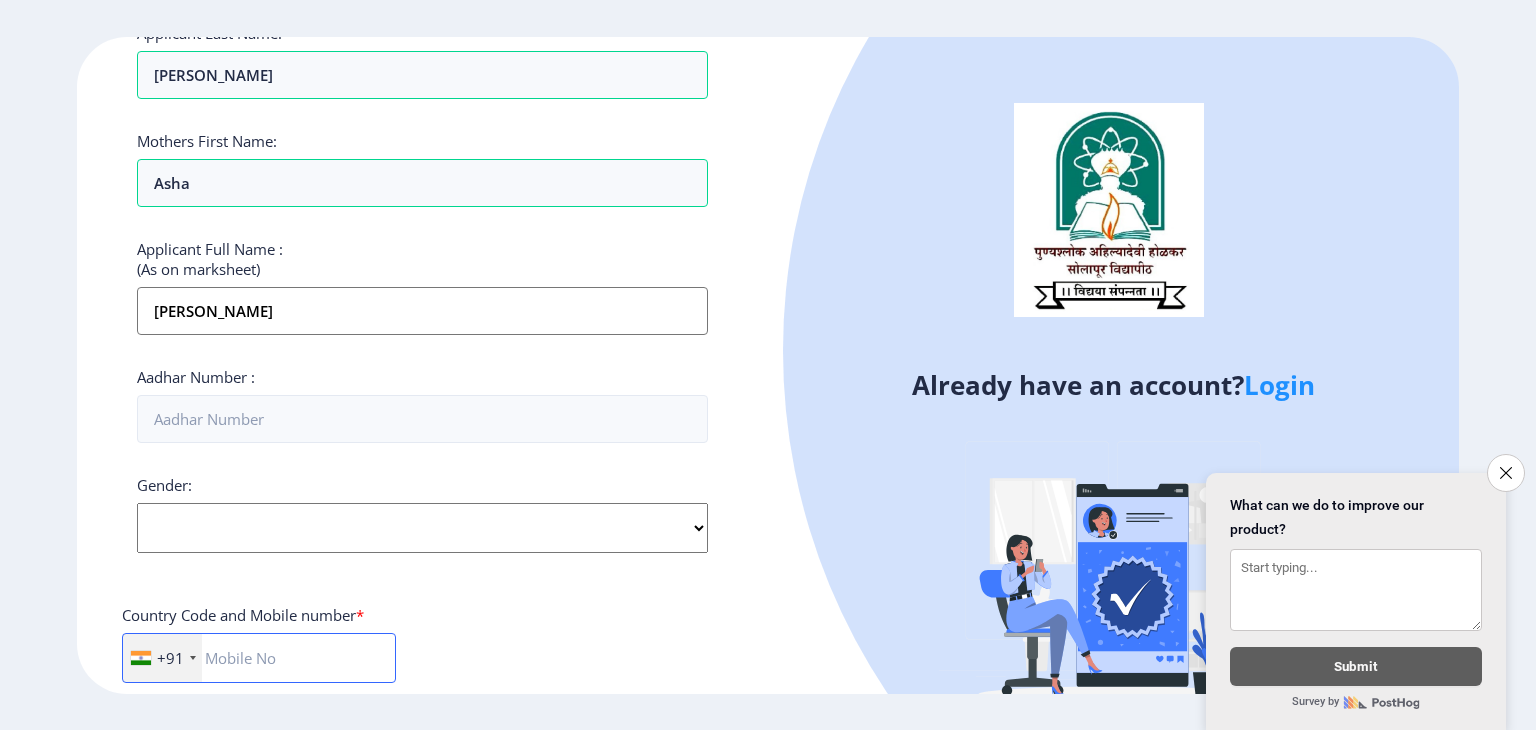 type on "07020958296" 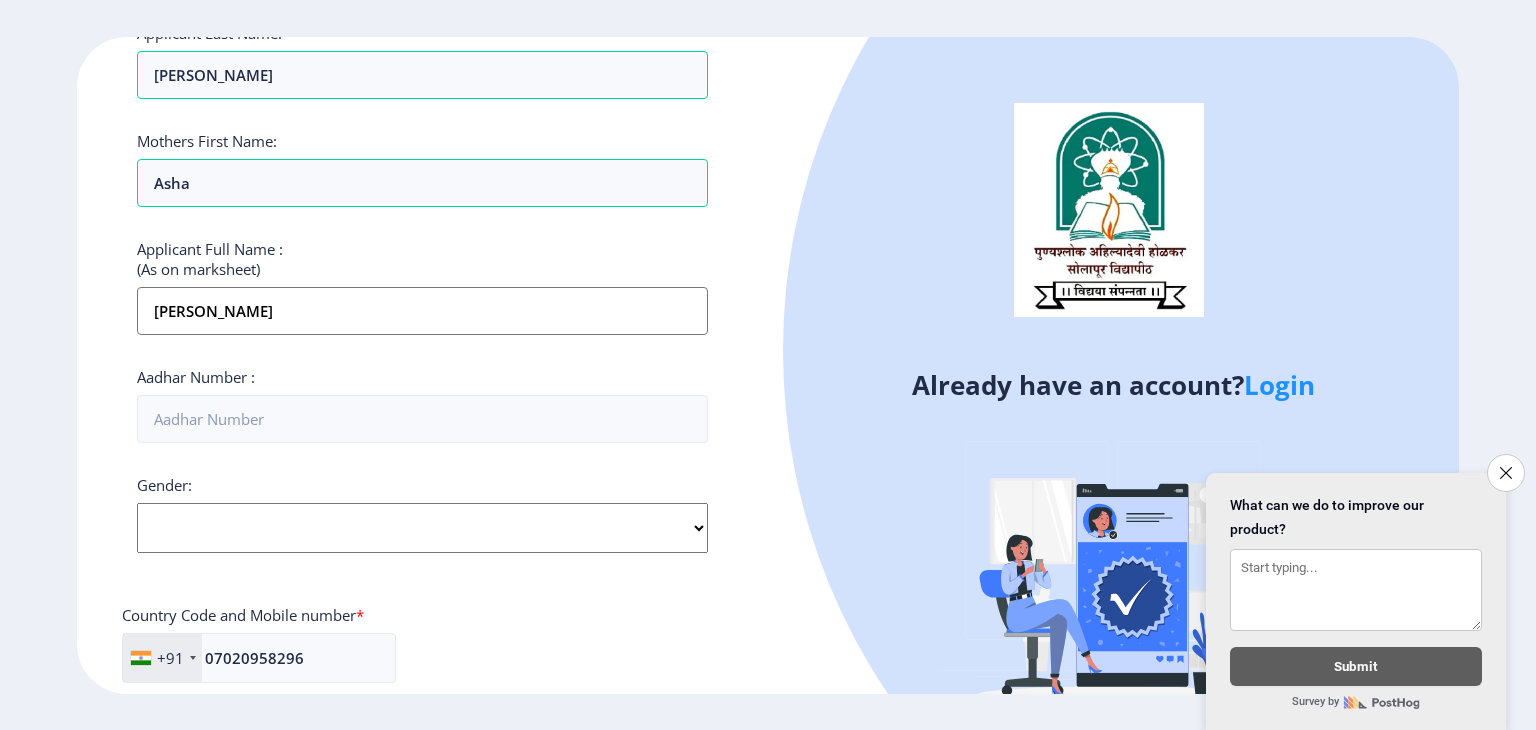 type on "[EMAIL_ADDRESS][DOMAIN_NAME]" 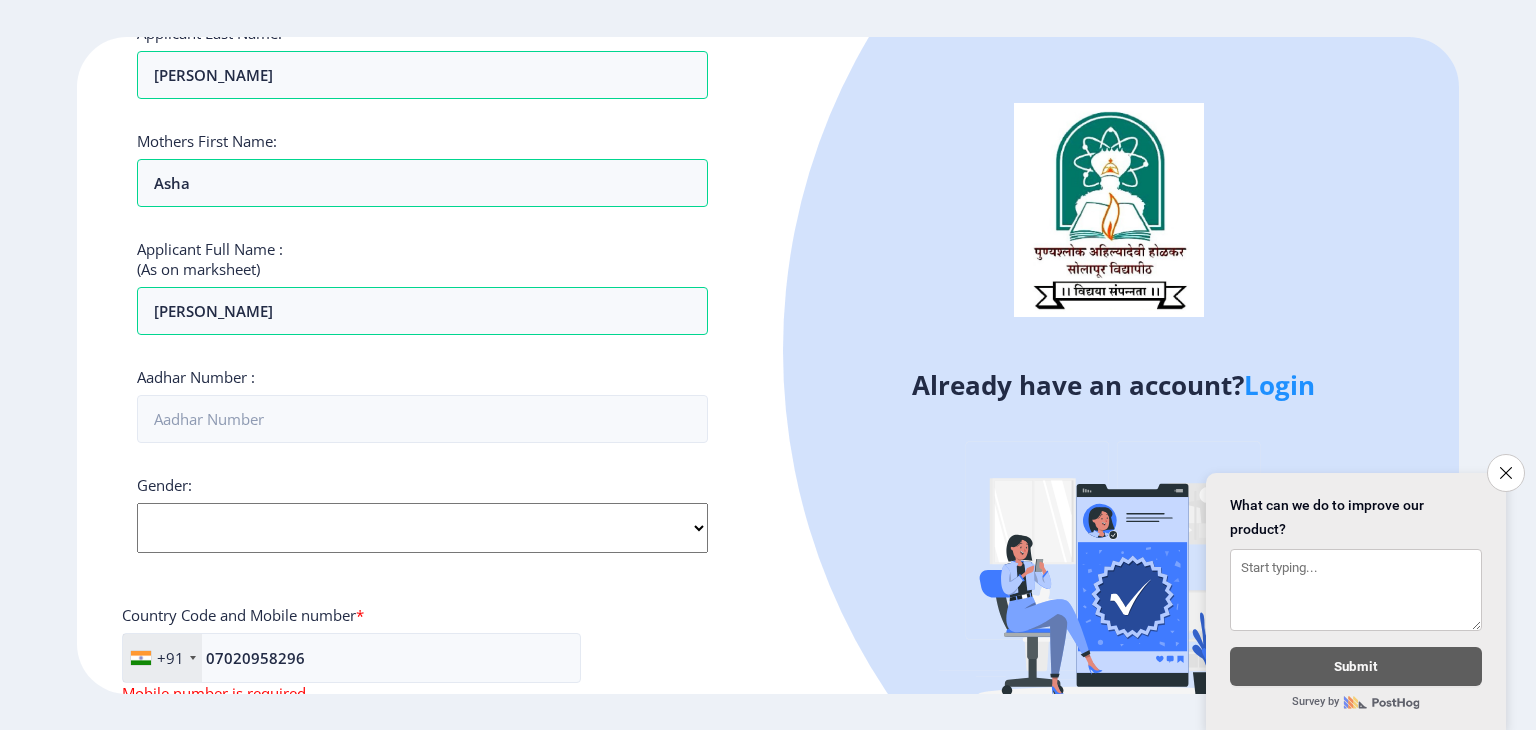click on "Select Gender [DEMOGRAPHIC_DATA] [DEMOGRAPHIC_DATA] Other" 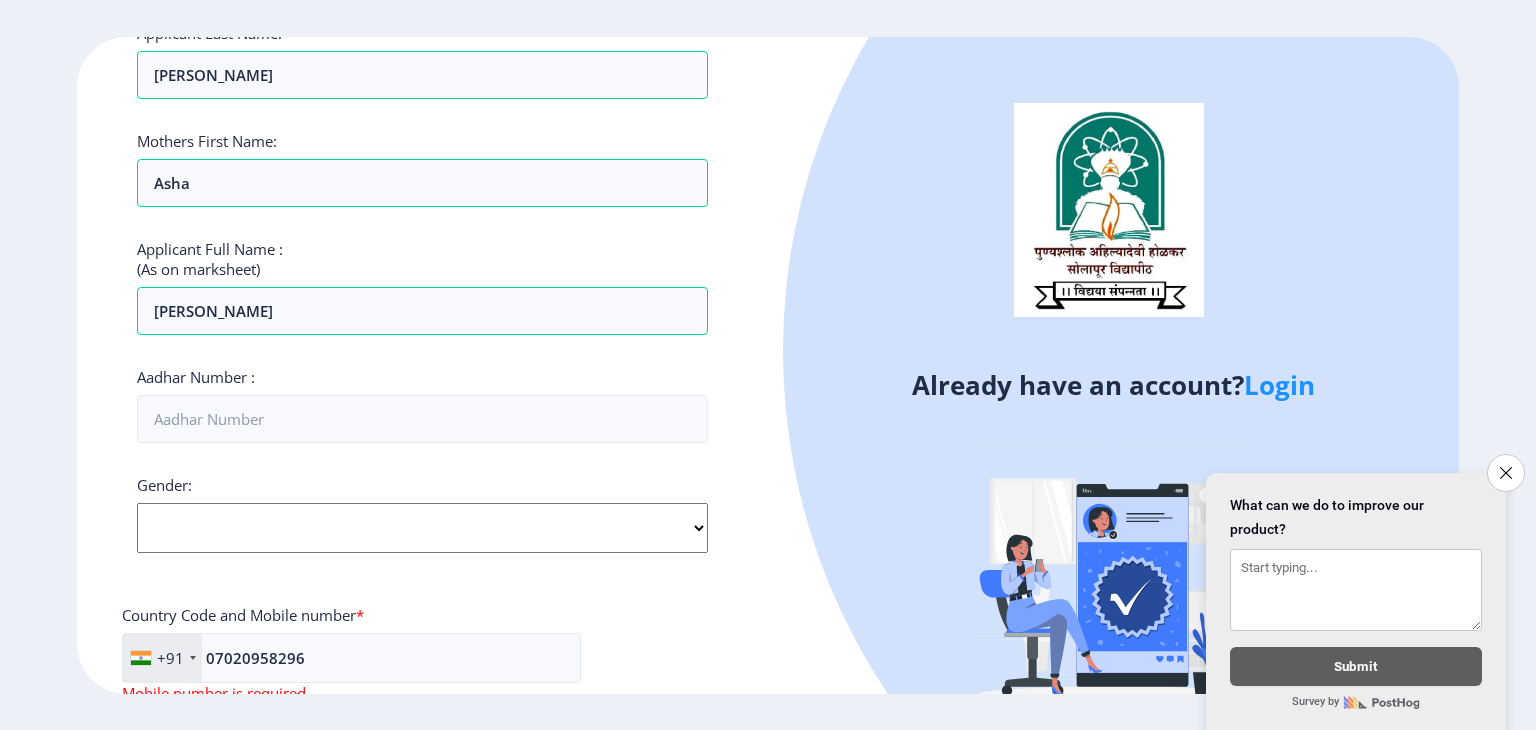 select on "[DEMOGRAPHIC_DATA]" 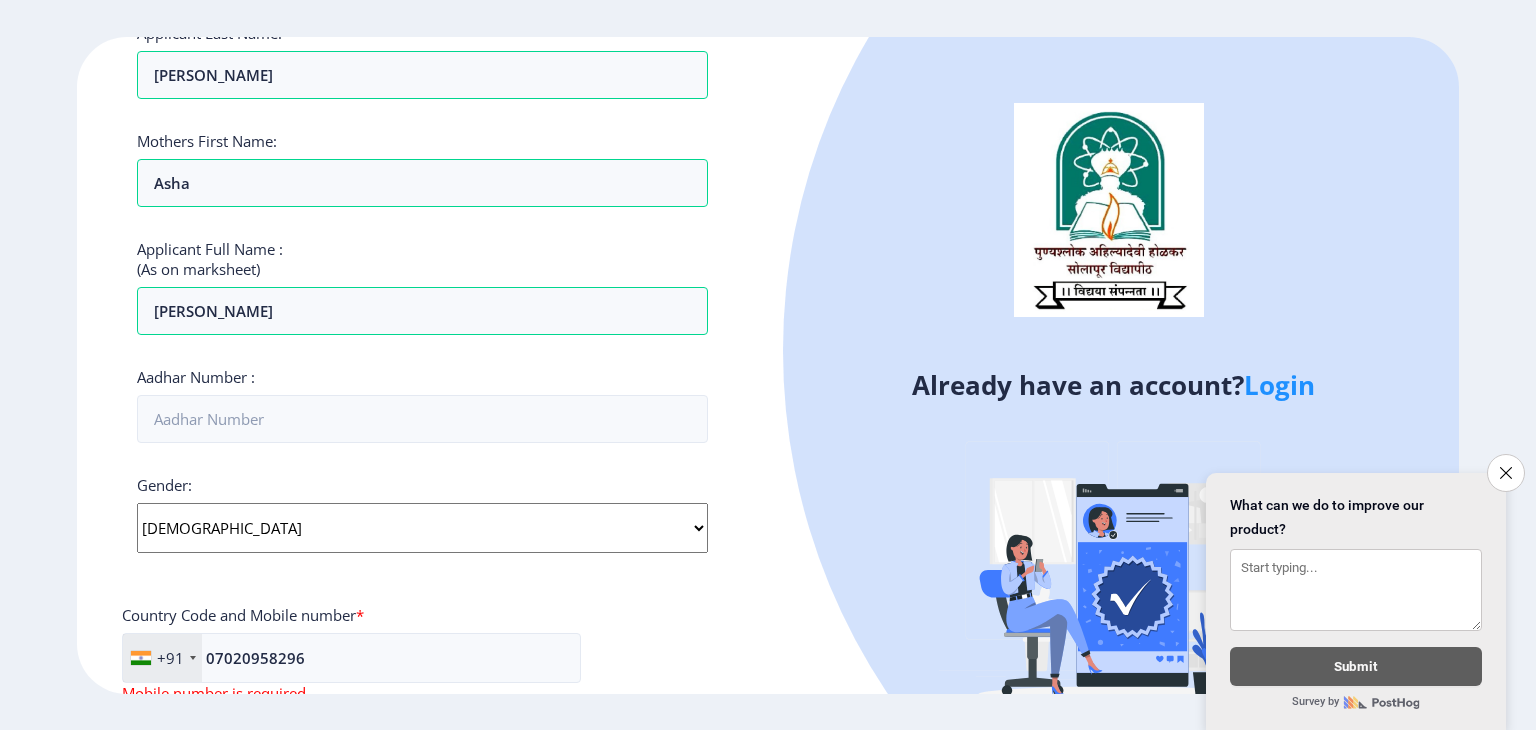 click on "Select Gender [DEMOGRAPHIC_DATA] [DEMOGRAPHIC_DATA] Other" 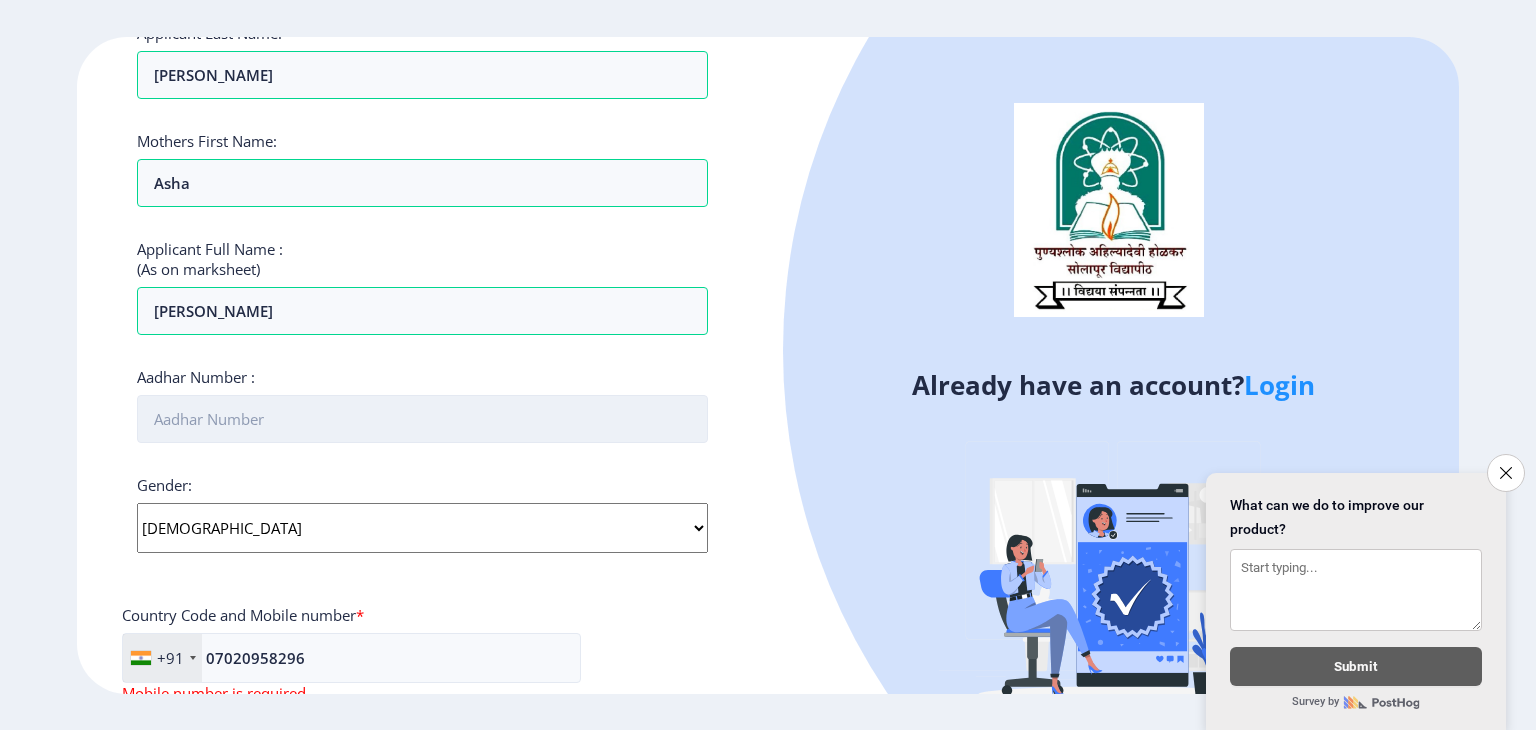 click on "Aadhar Number :" at bounding box center [422, 419] 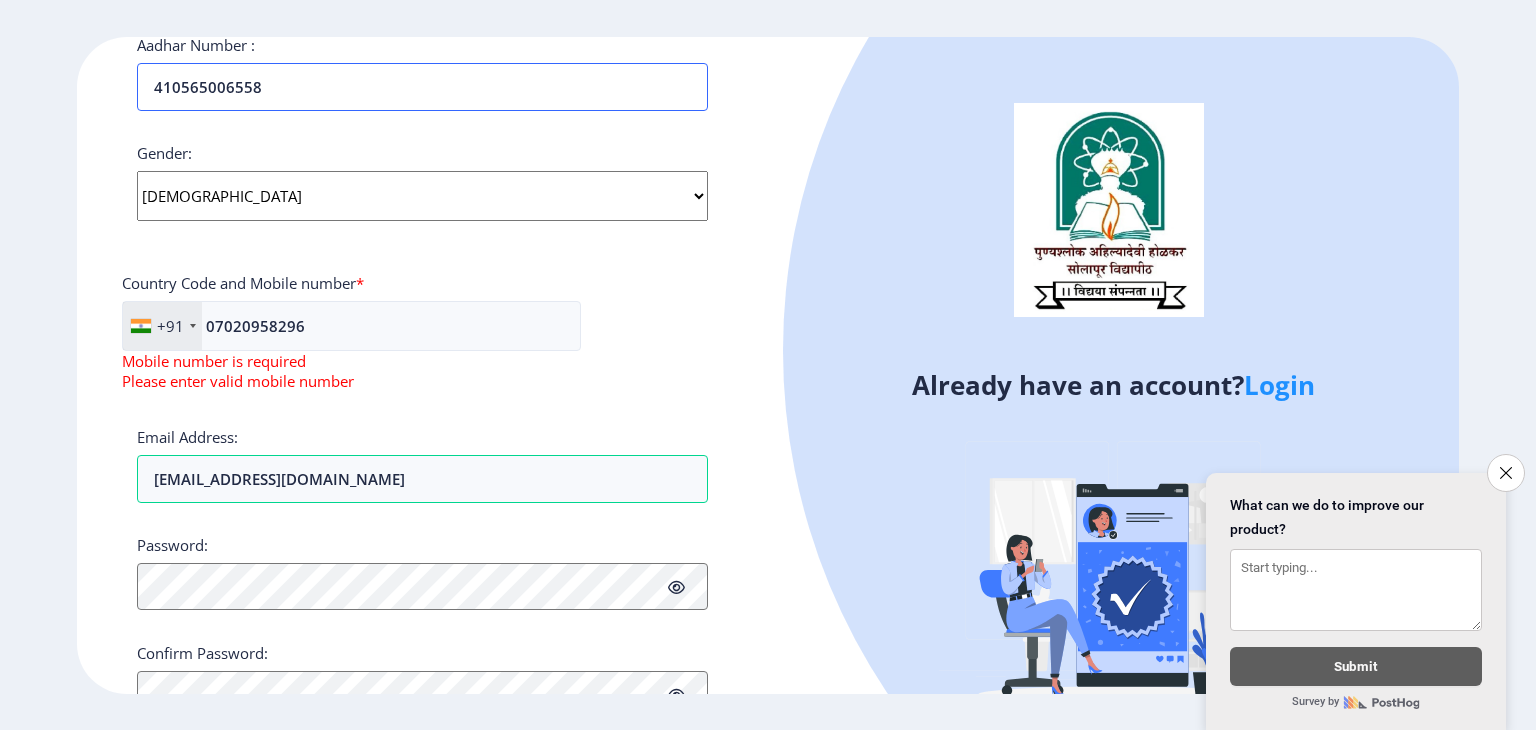 scroll, scrollTop: 772, scrollLeft: 0, axis: vertical 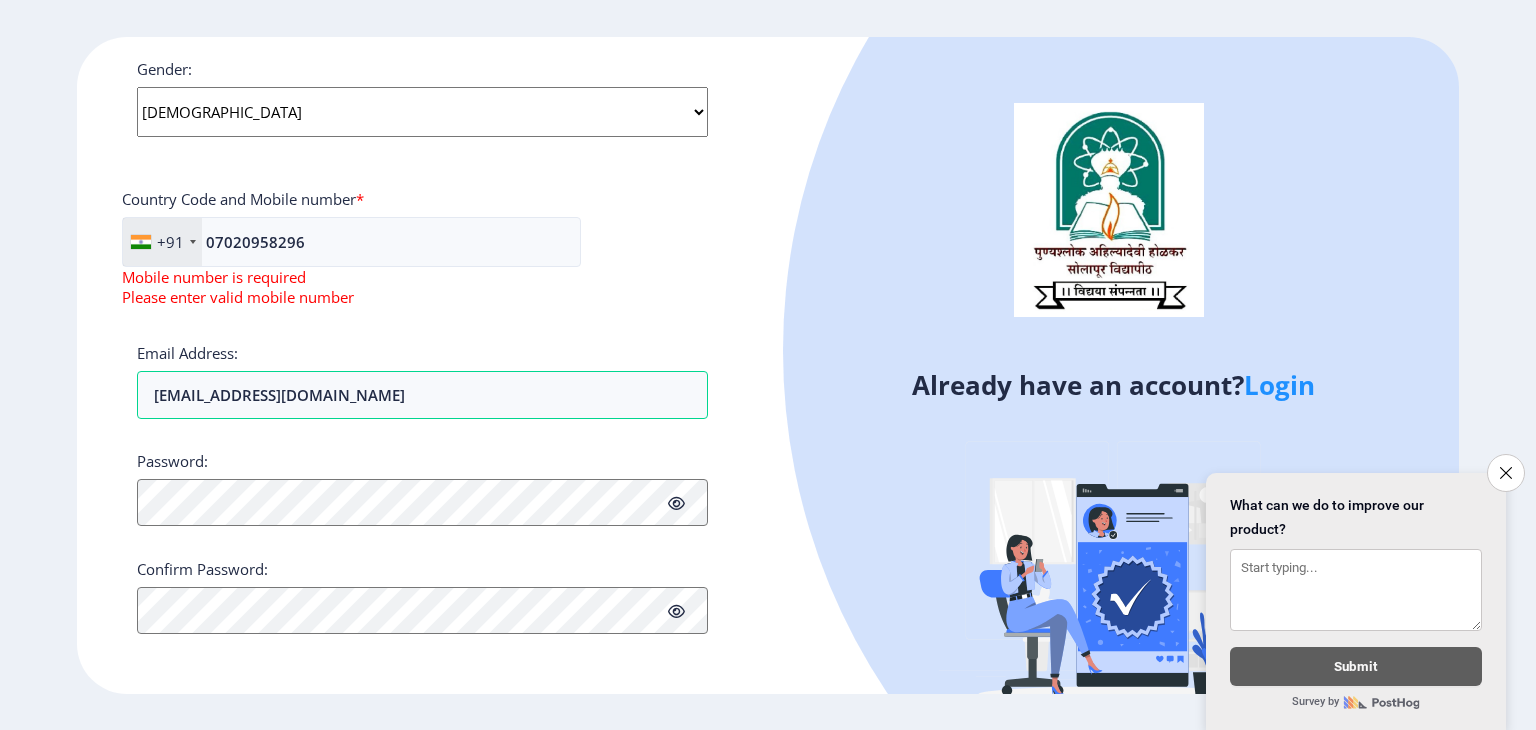 type on "410565006558" 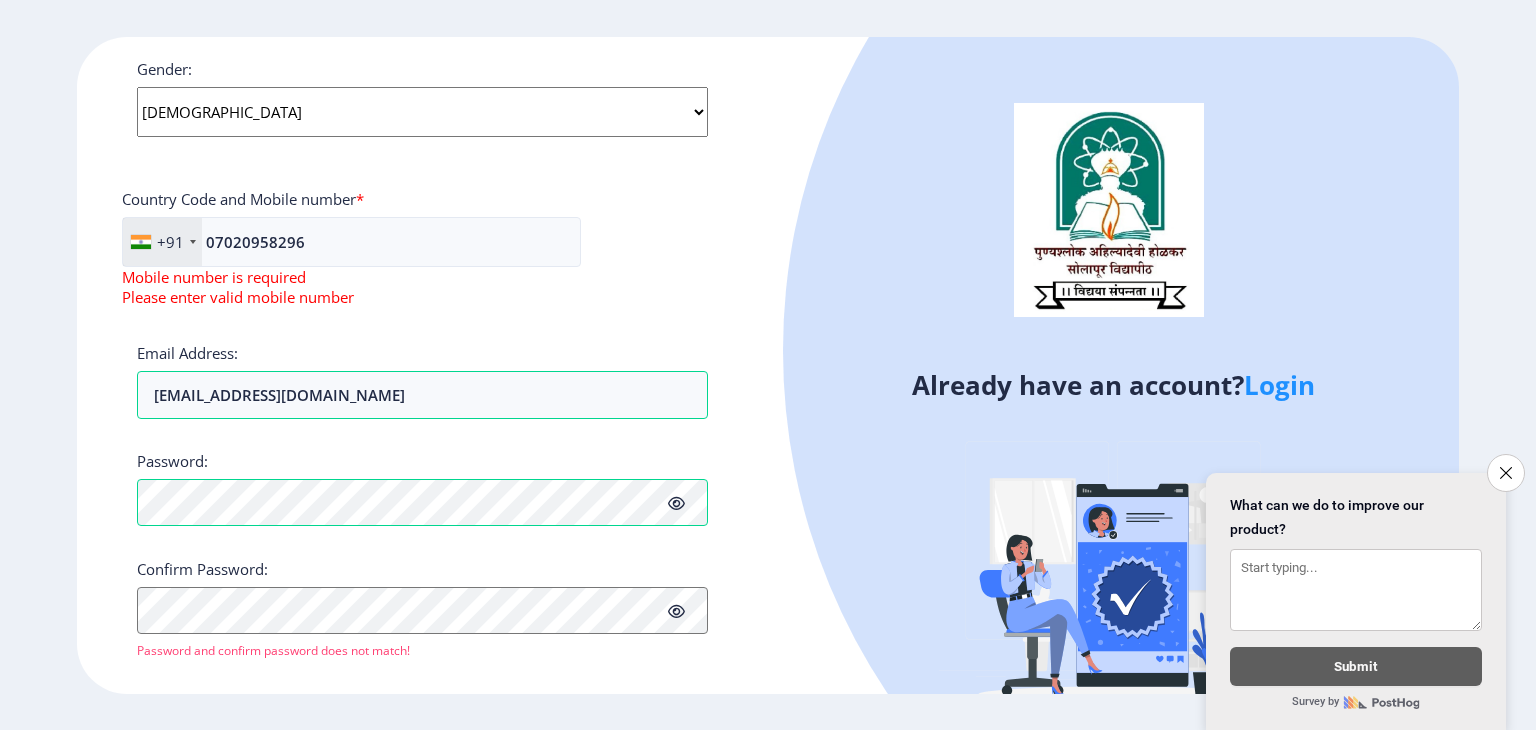 click 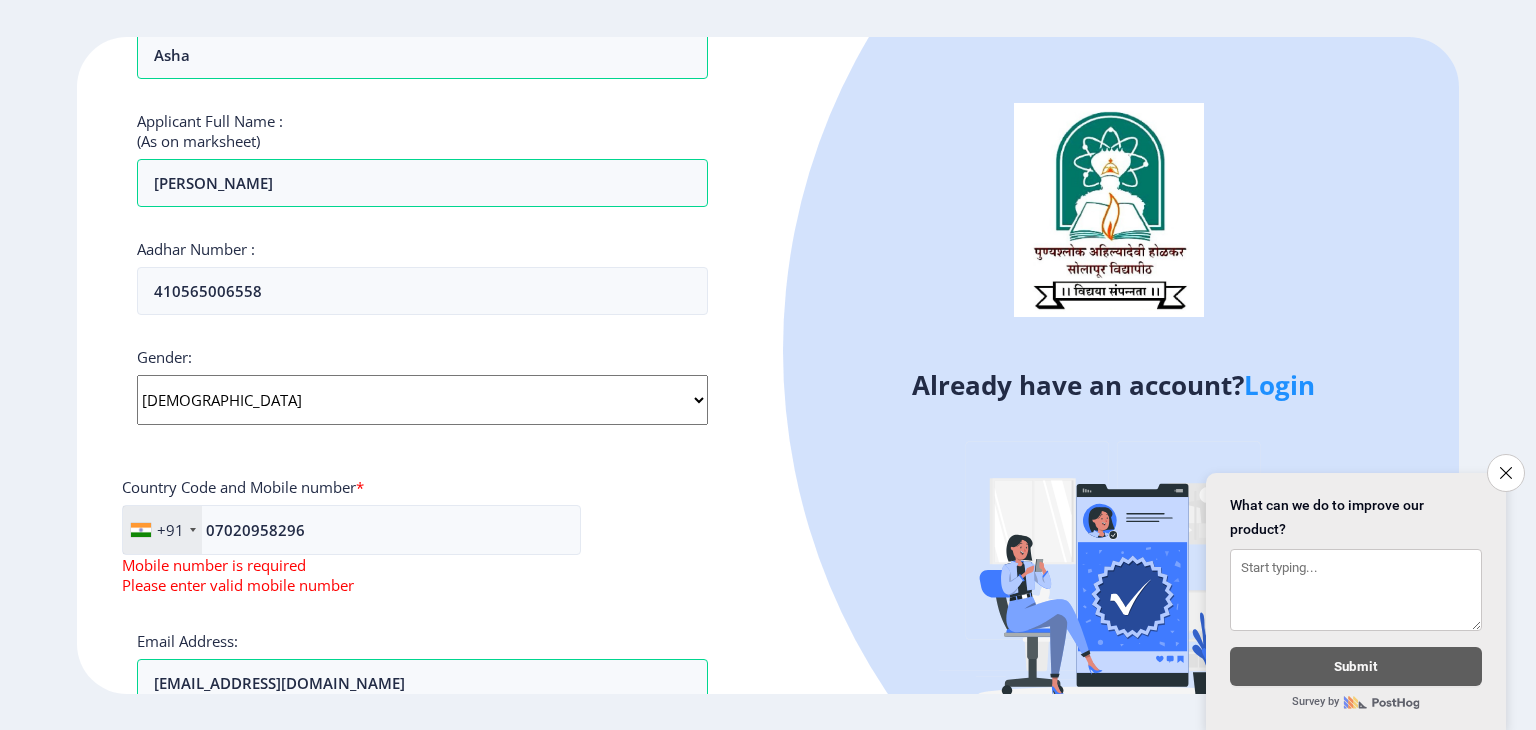 scroll, scrollTop: 476, scrollLeft: 0, axis: vertical 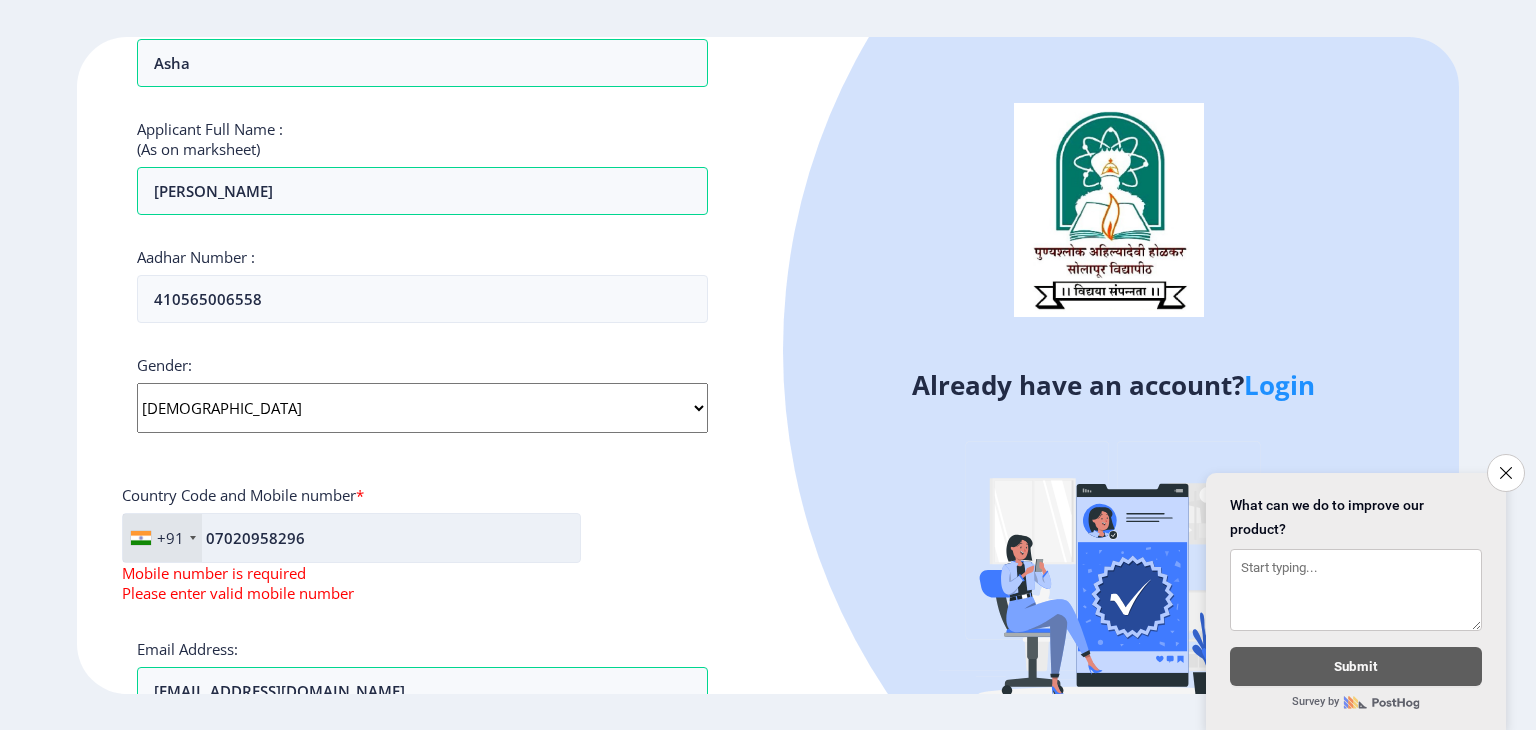 click on "07020958296" 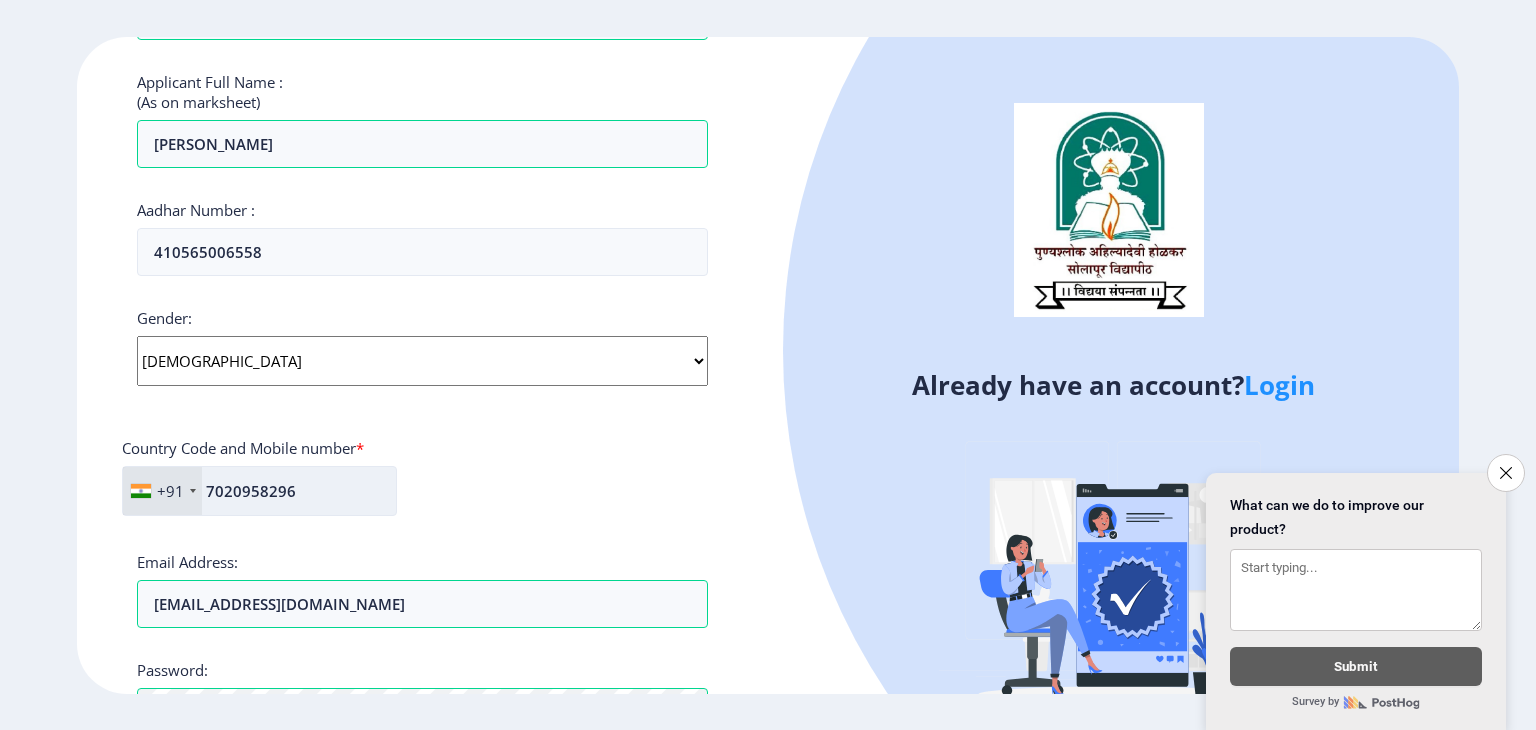 scroll, scrollTop: 780, scrollLeft: 0, axis: vertical 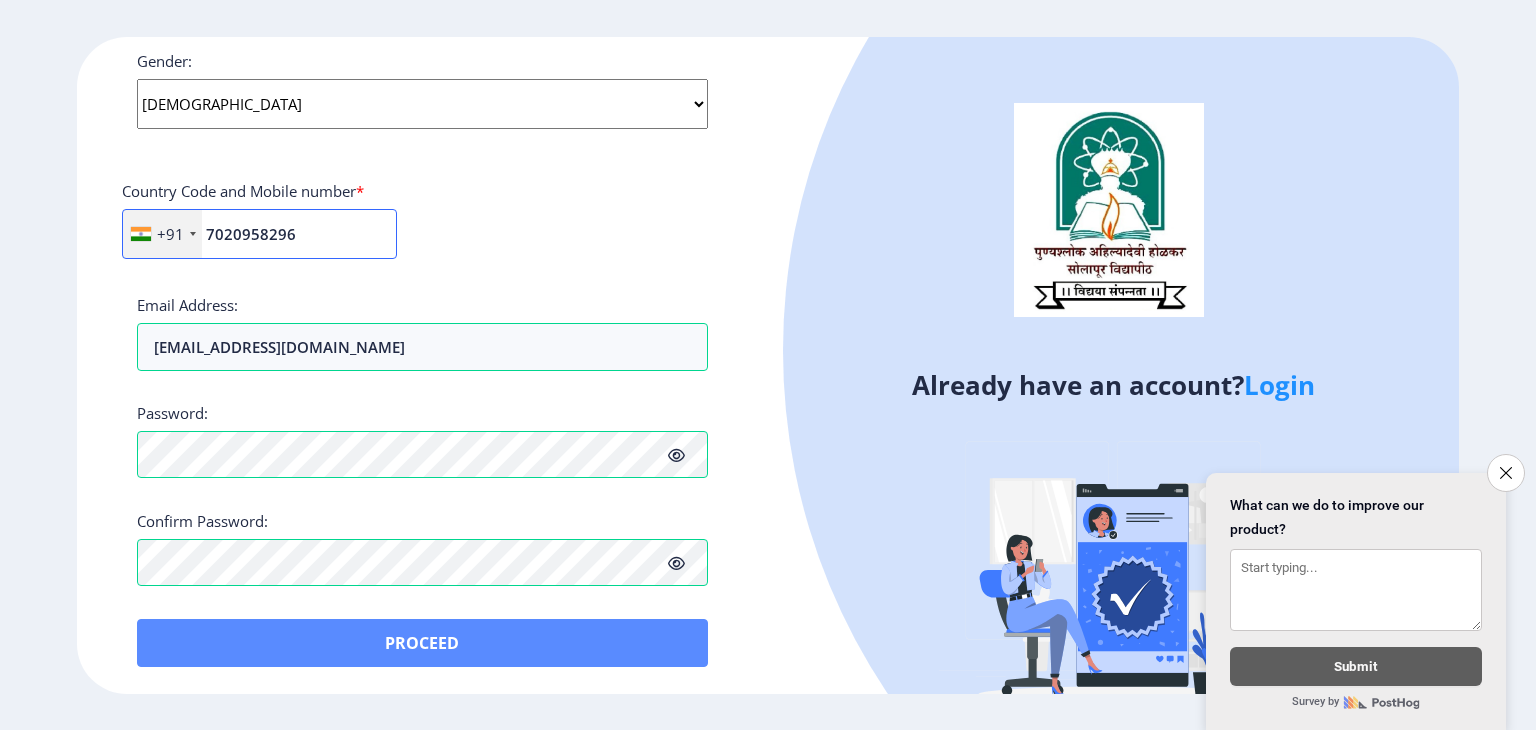 type on "7020958296" 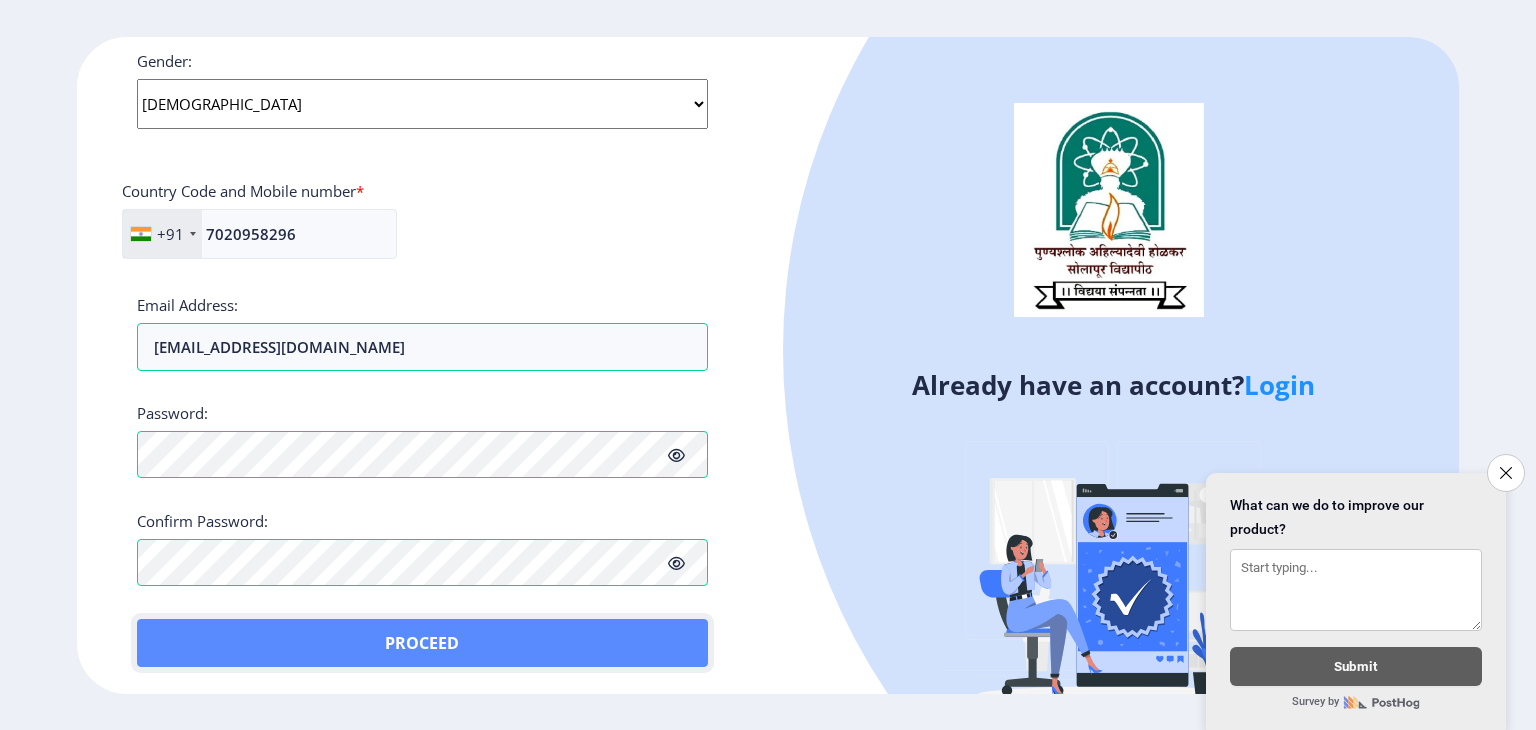 click on "Proceed" 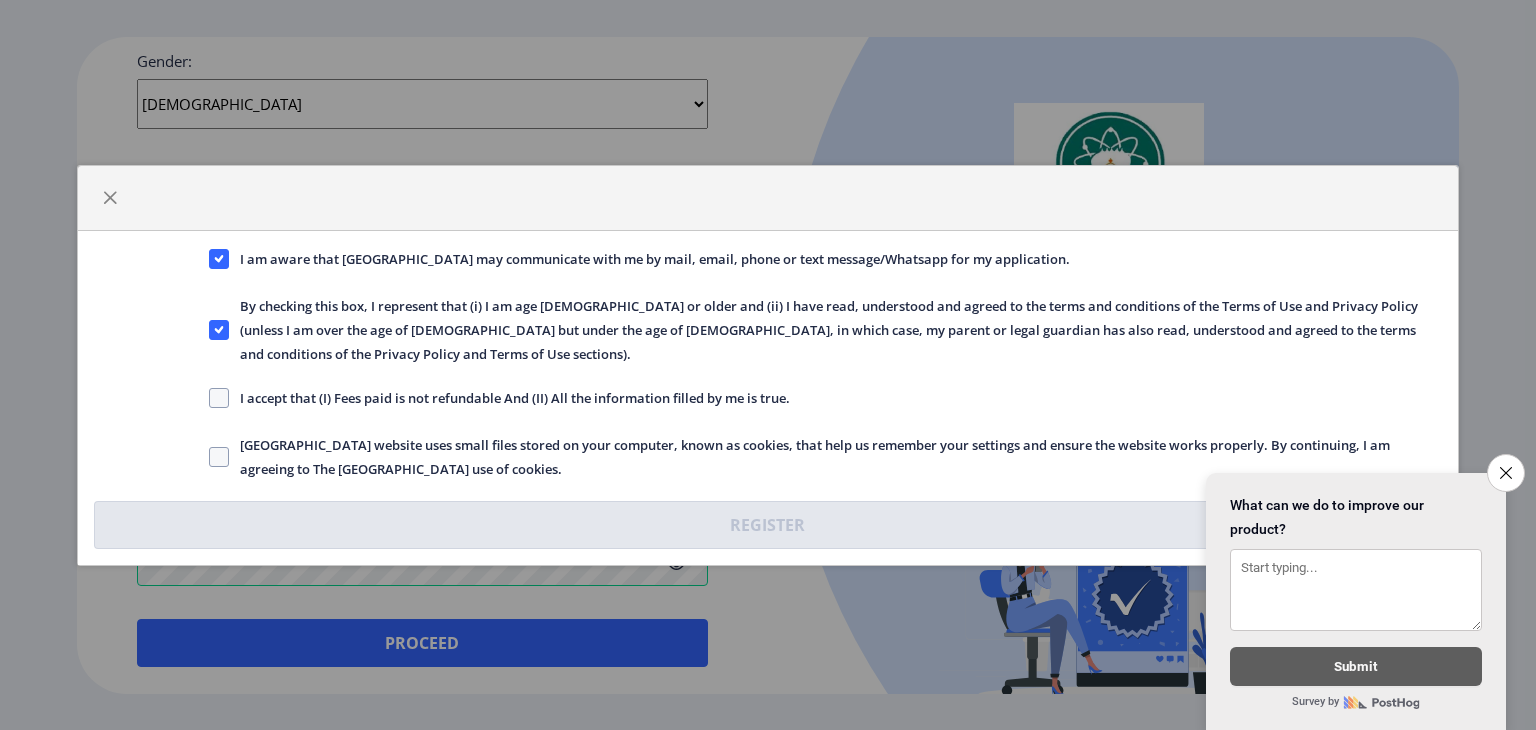 click on "I accept that (I) Fees paid is not refundable And (II) All the information filled by me is true." 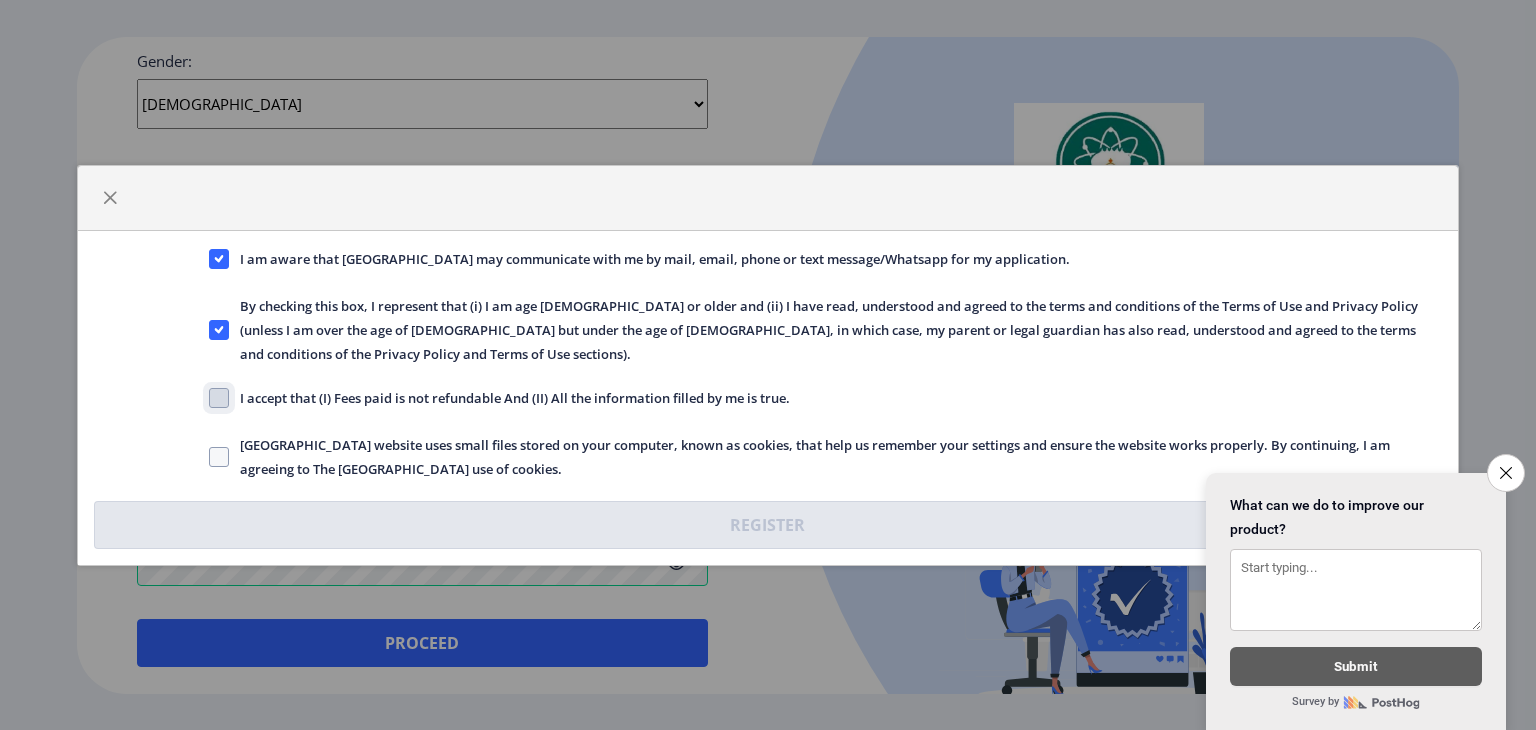 click on "I accept that (I) Fees paid is not refundable And (II) All the information filled by me is true." 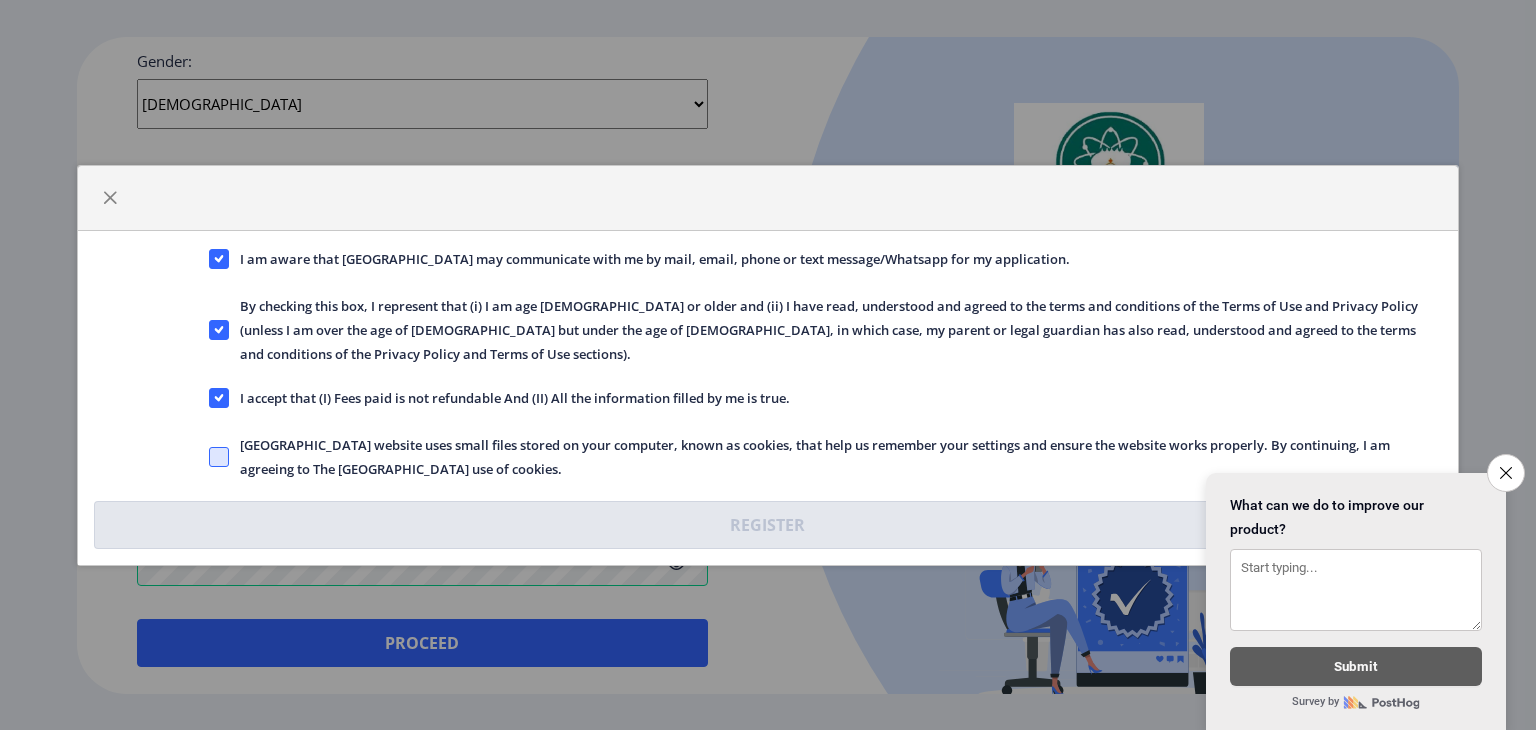 click 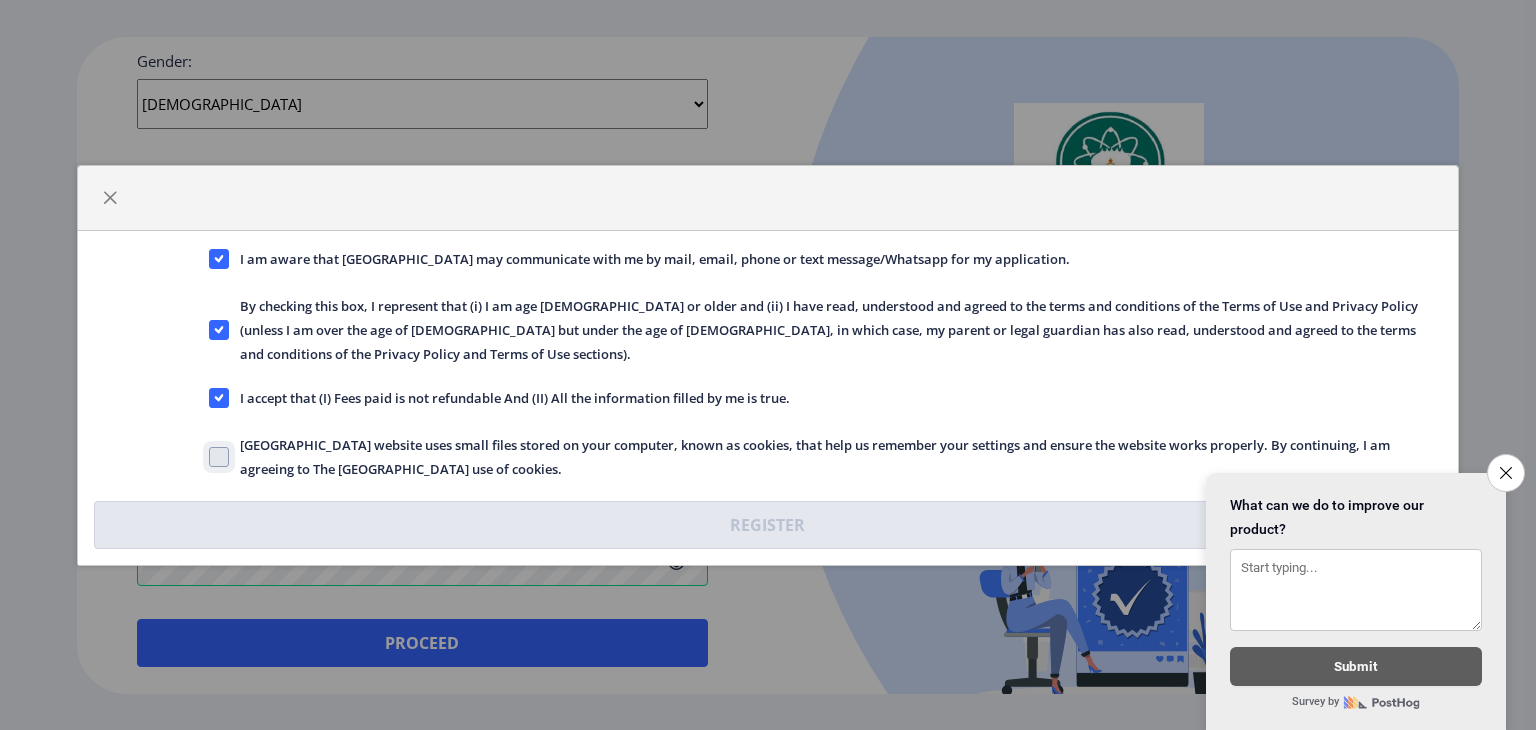 click on "[GEOGRAPHIC_DATA] website uses small files stored on your computer, known as cookies, that help us remember your settings and ensure the website works properly. By continuing, I am agreeing to The [GEOGRAPHIC_DATA] use of cookies." 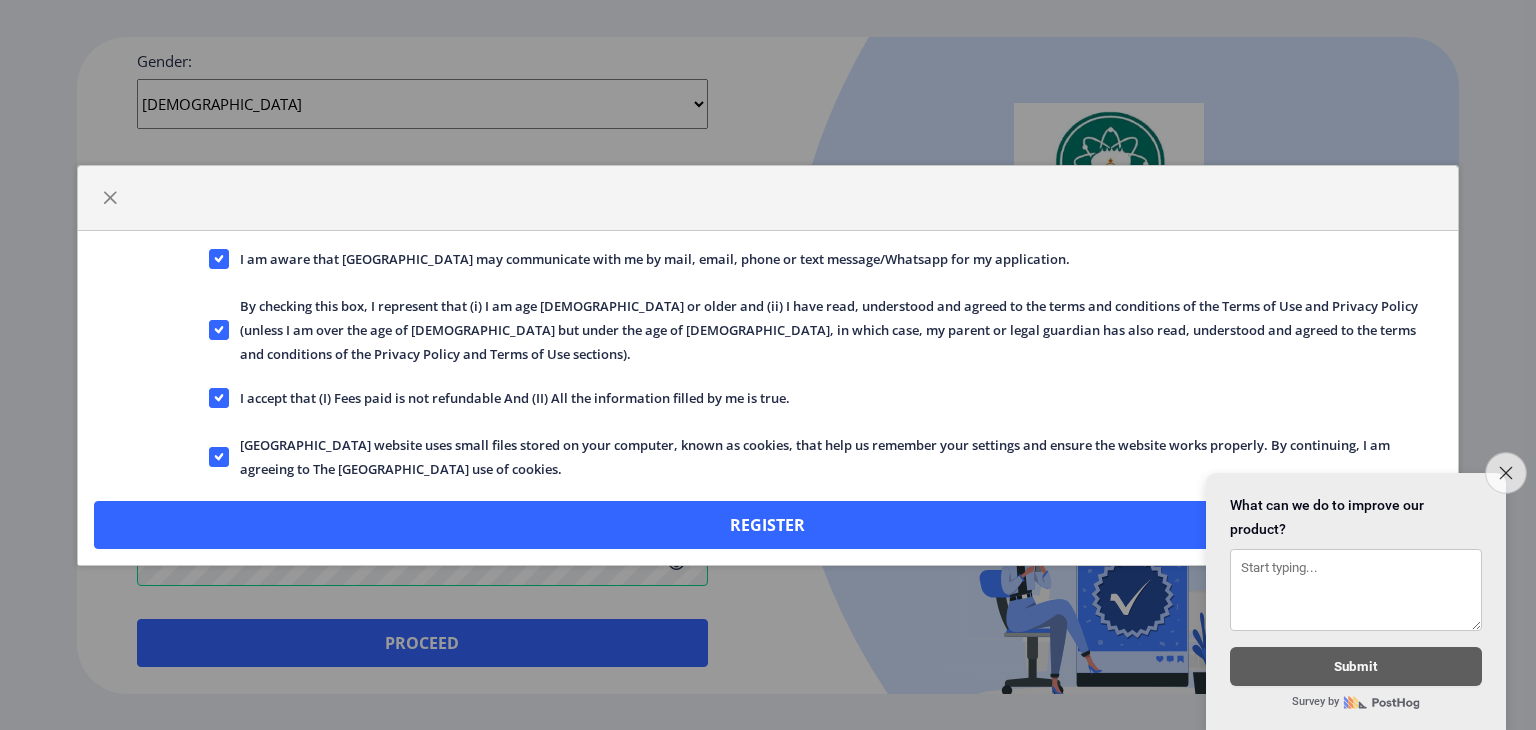 click 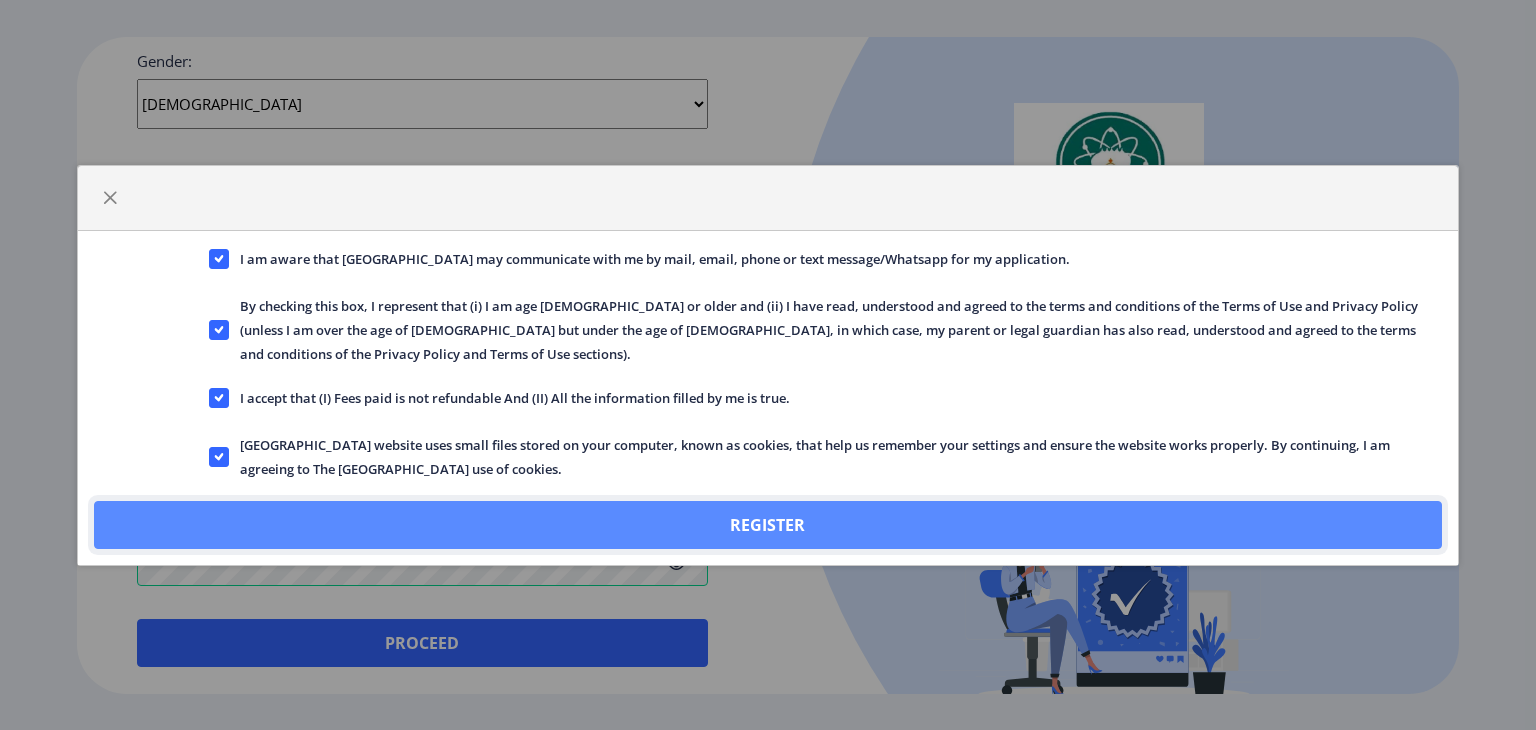 click on "Register" 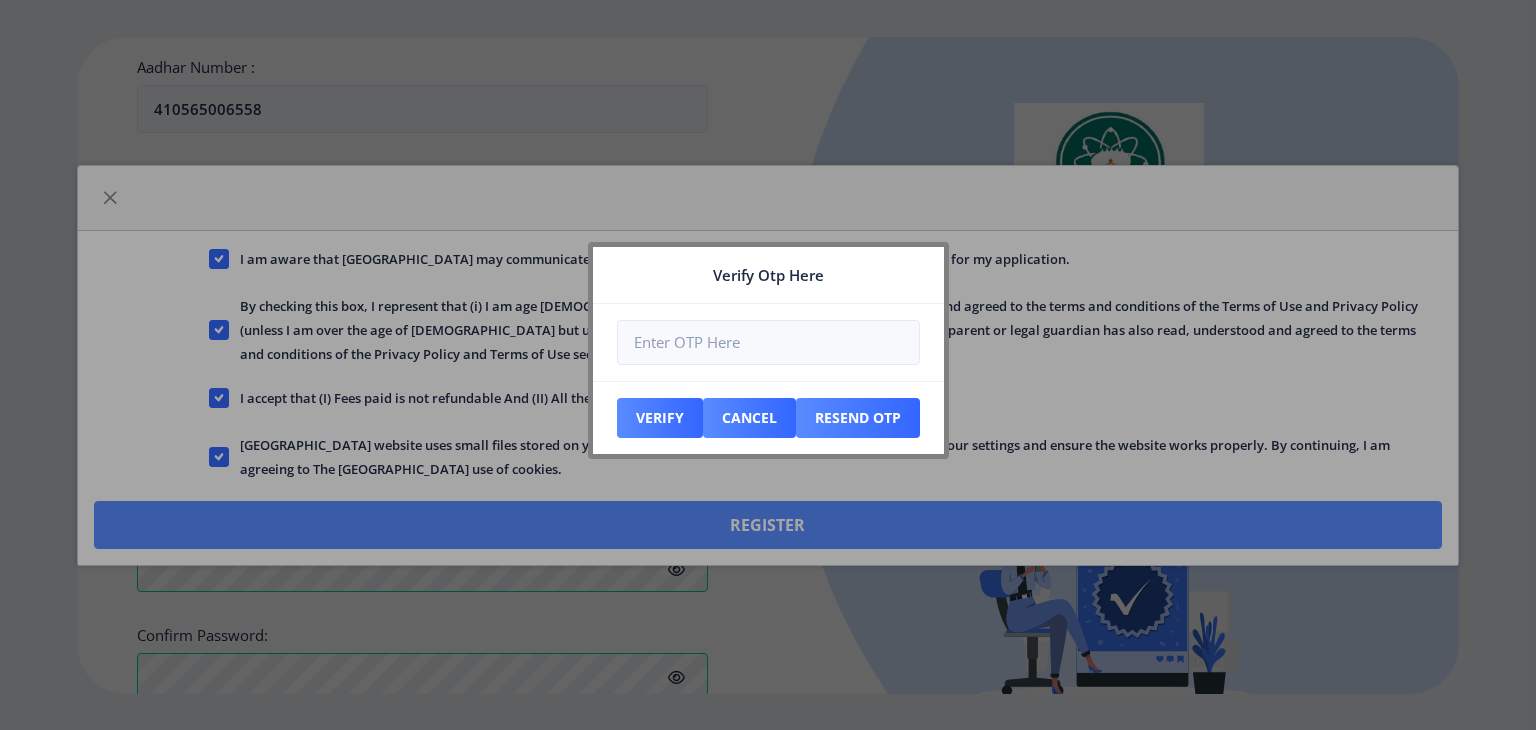 scroll, scrollTop: 893, scrollLeft: 0, axis: vertical 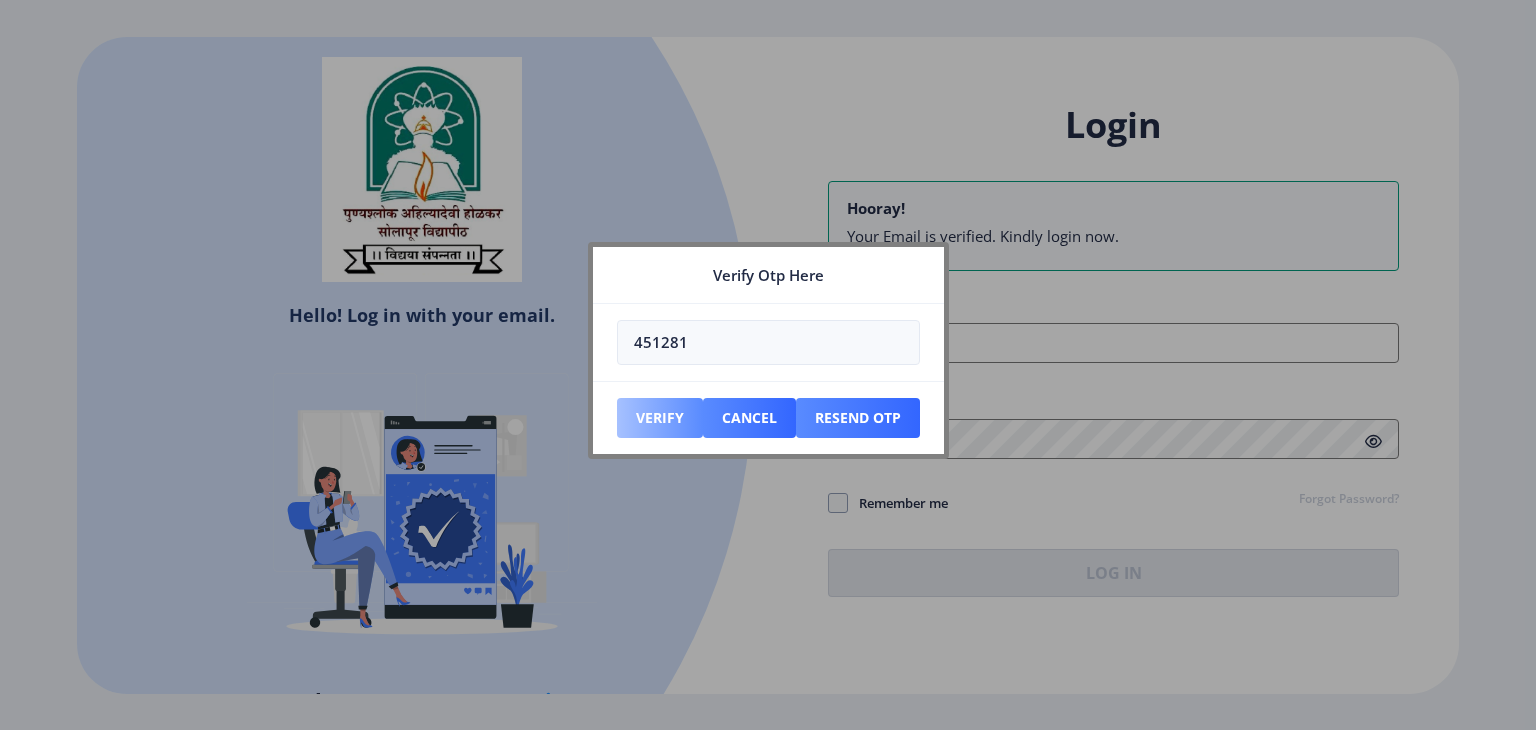 type on "451281" 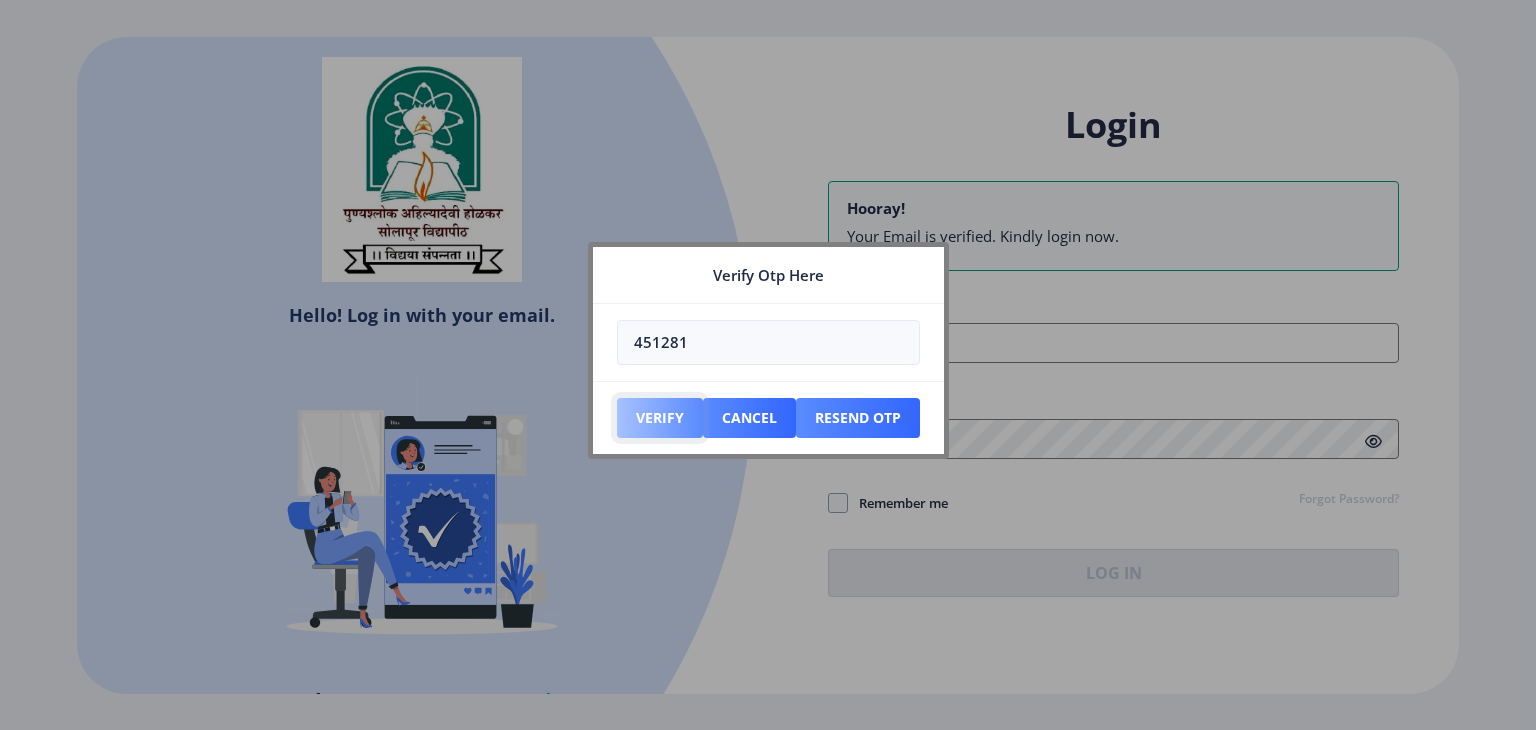 click on "Verify" at bounding box center (660, 418) 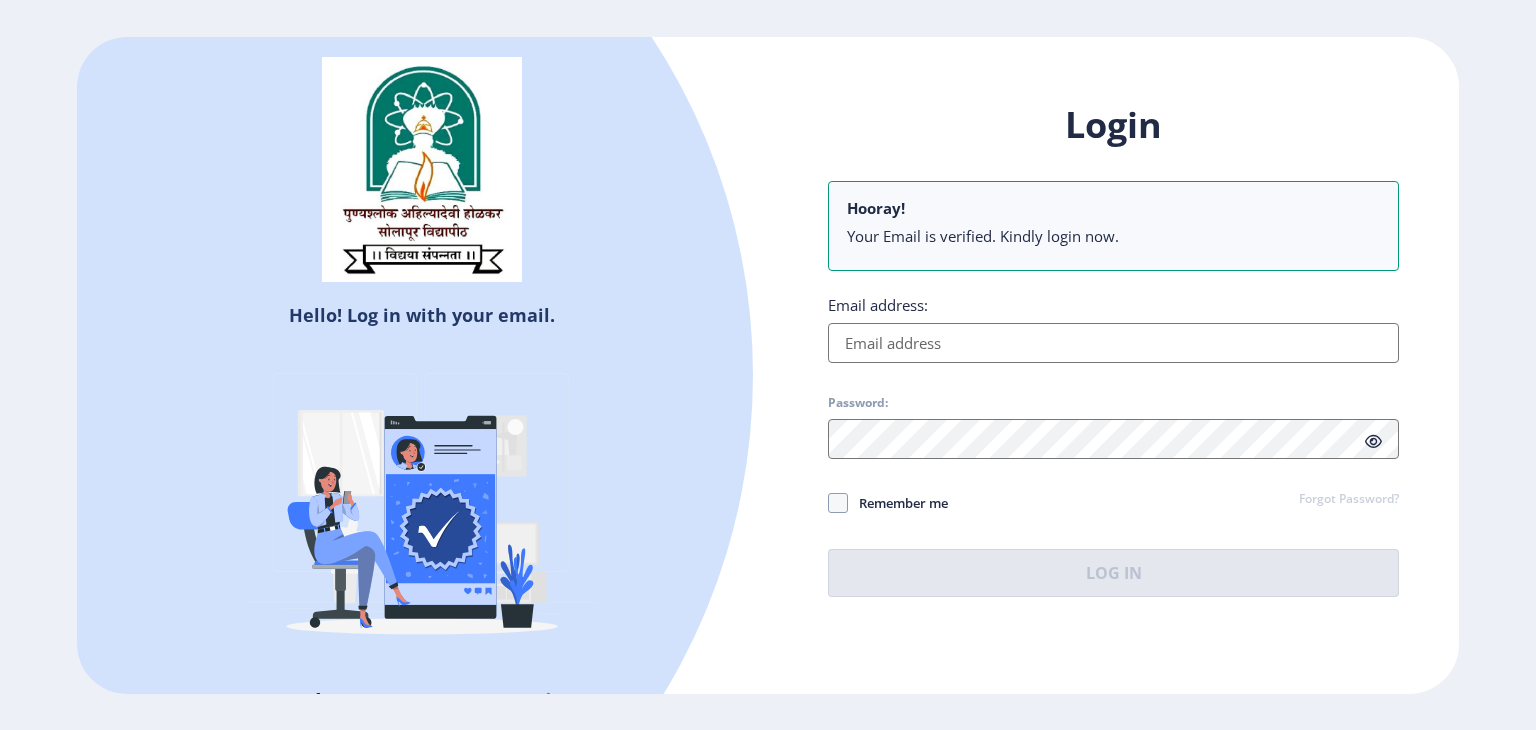 click on "Email address:" at bounding box center [1113, 343] 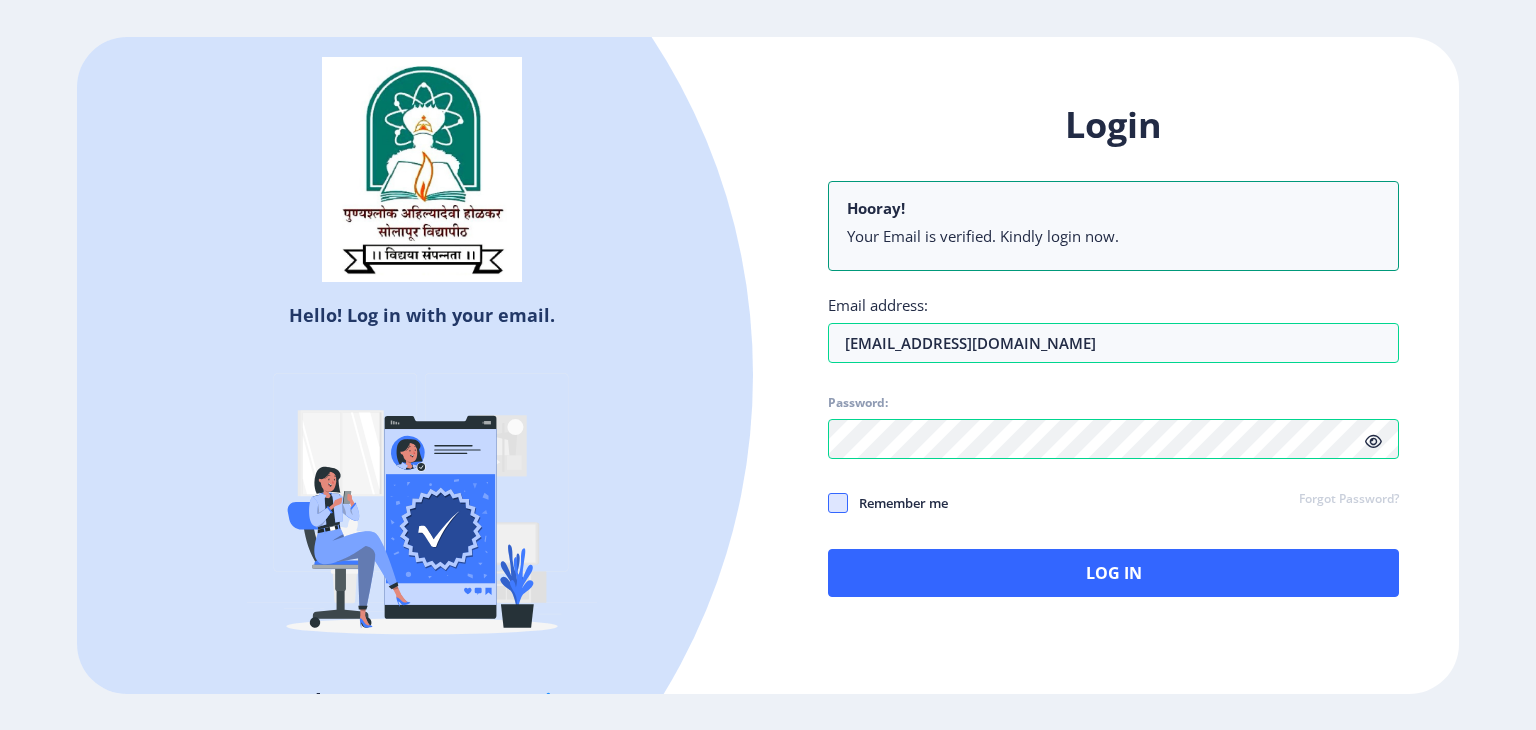 click 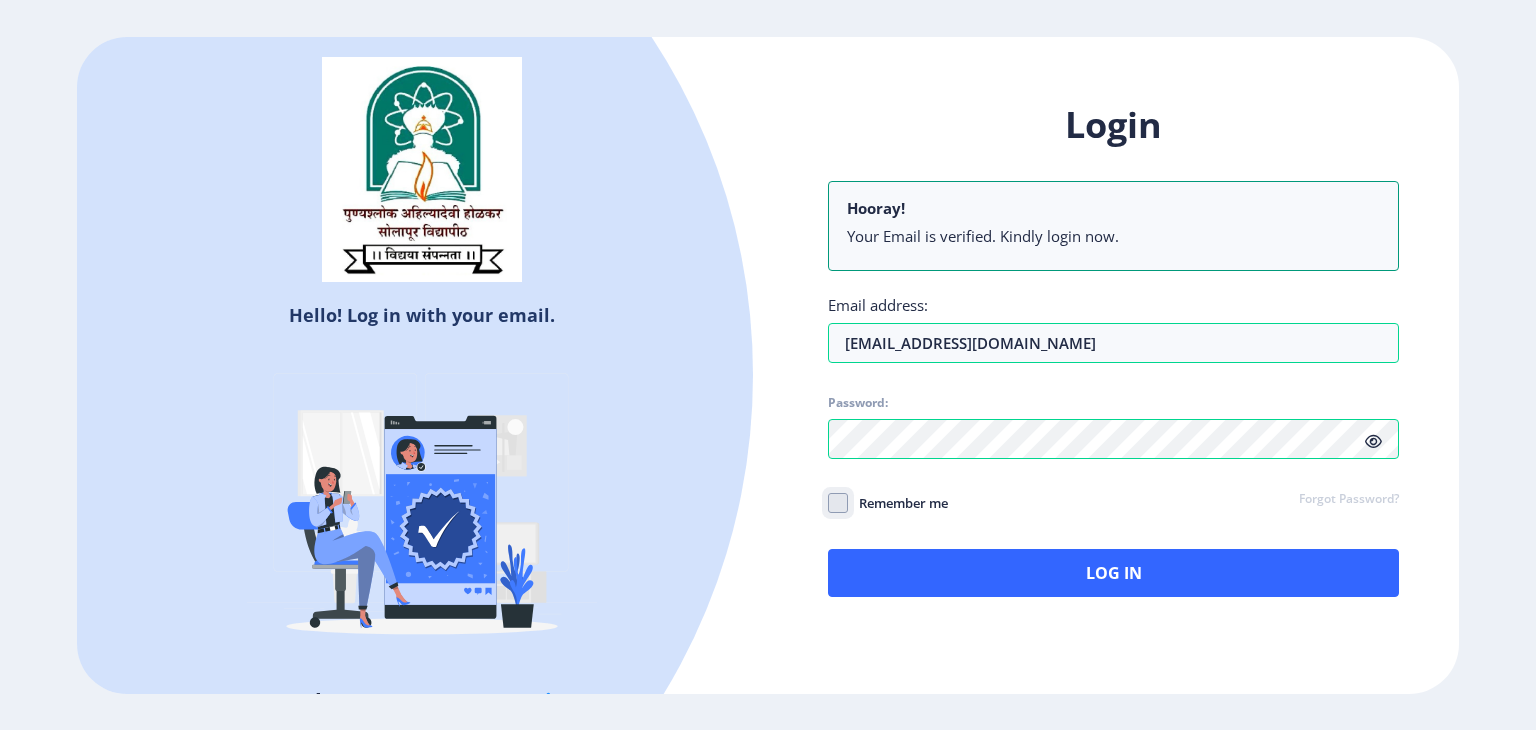 checkbox on "true" 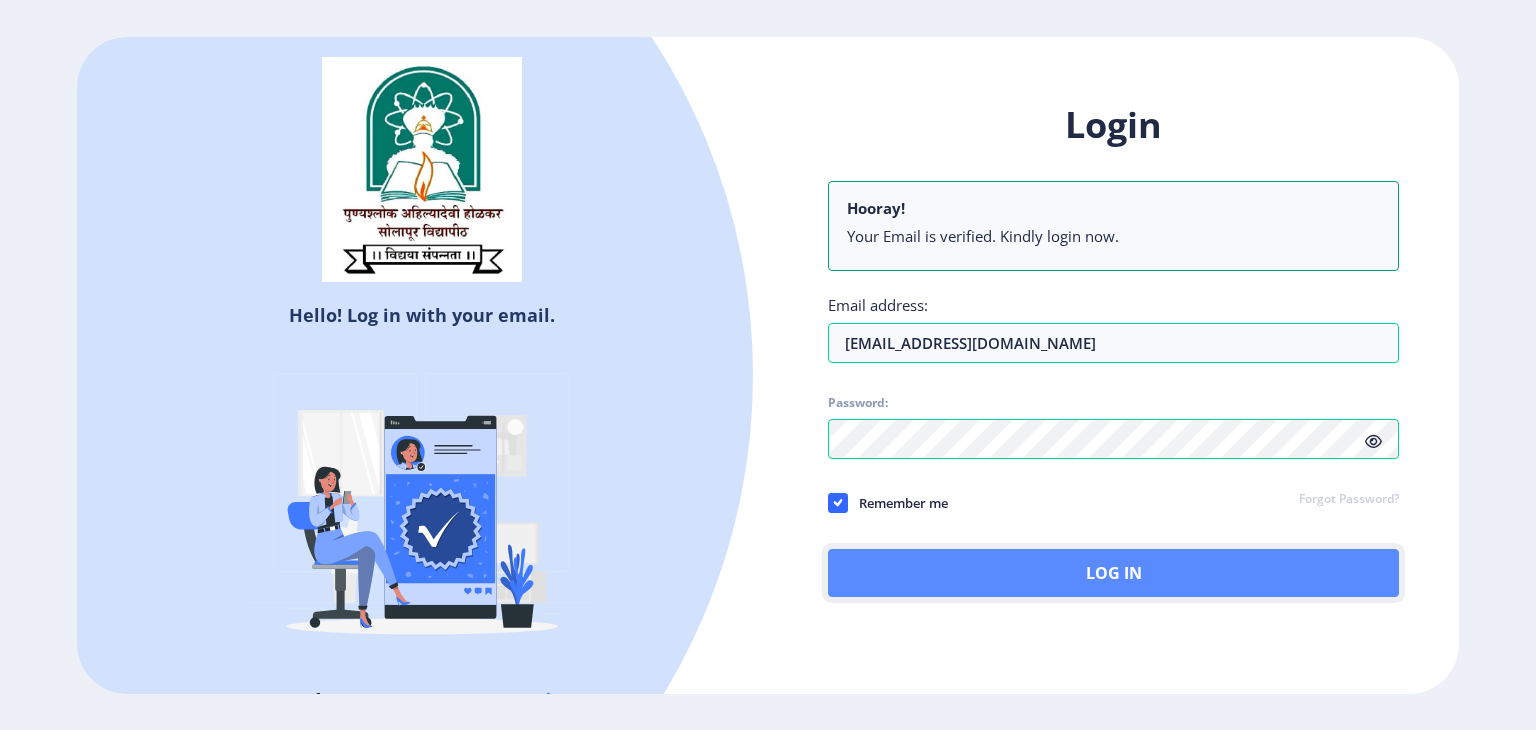 click on "Log In" 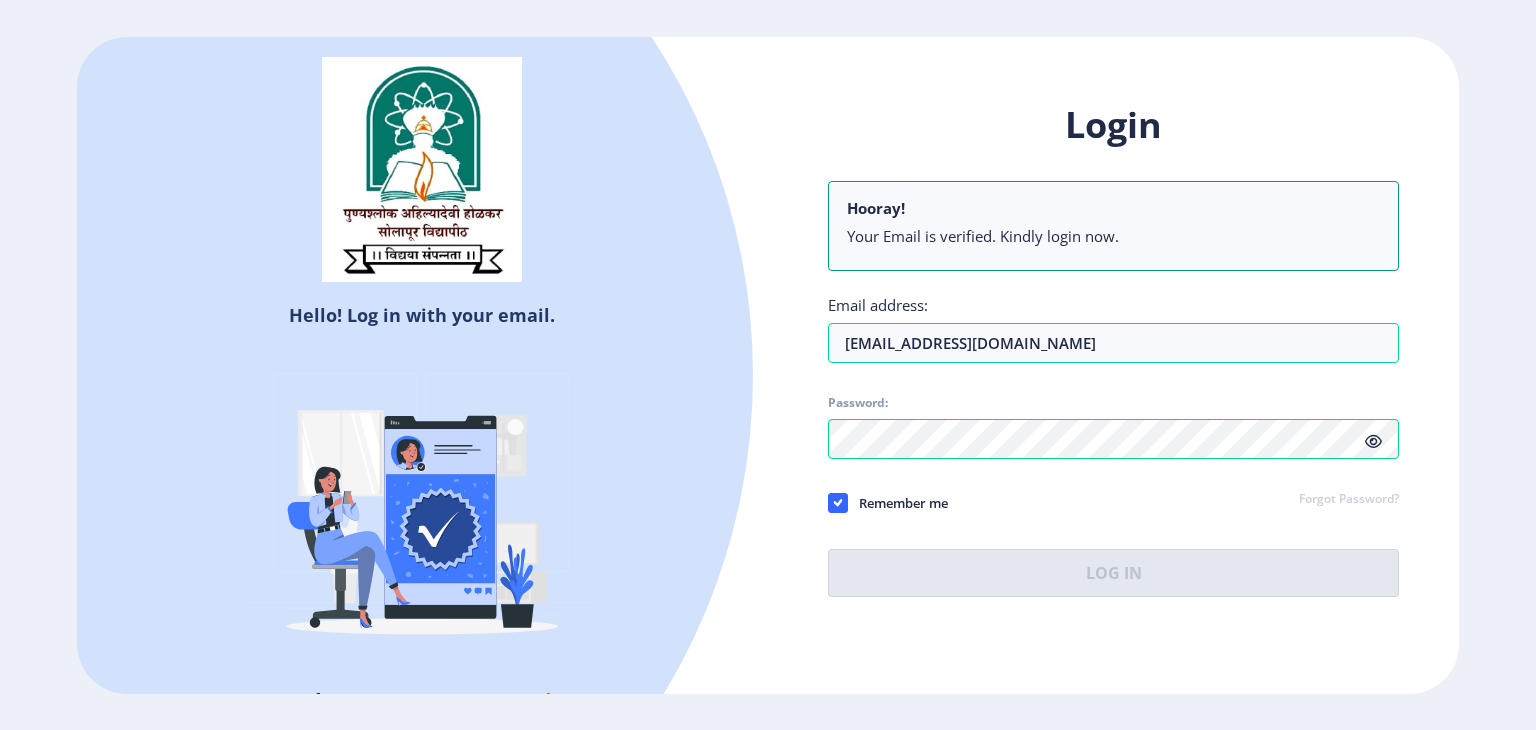 click on "Hello! Log in with your email. Don't have an account?  Register Login Hooray! Your Email is verified. Kindly login now. Email address: [EMAIL_ADDRESS][DOMAIN_NAME] Password: Remember me Forgot Password?  Log In   Don't have an account?  Register" 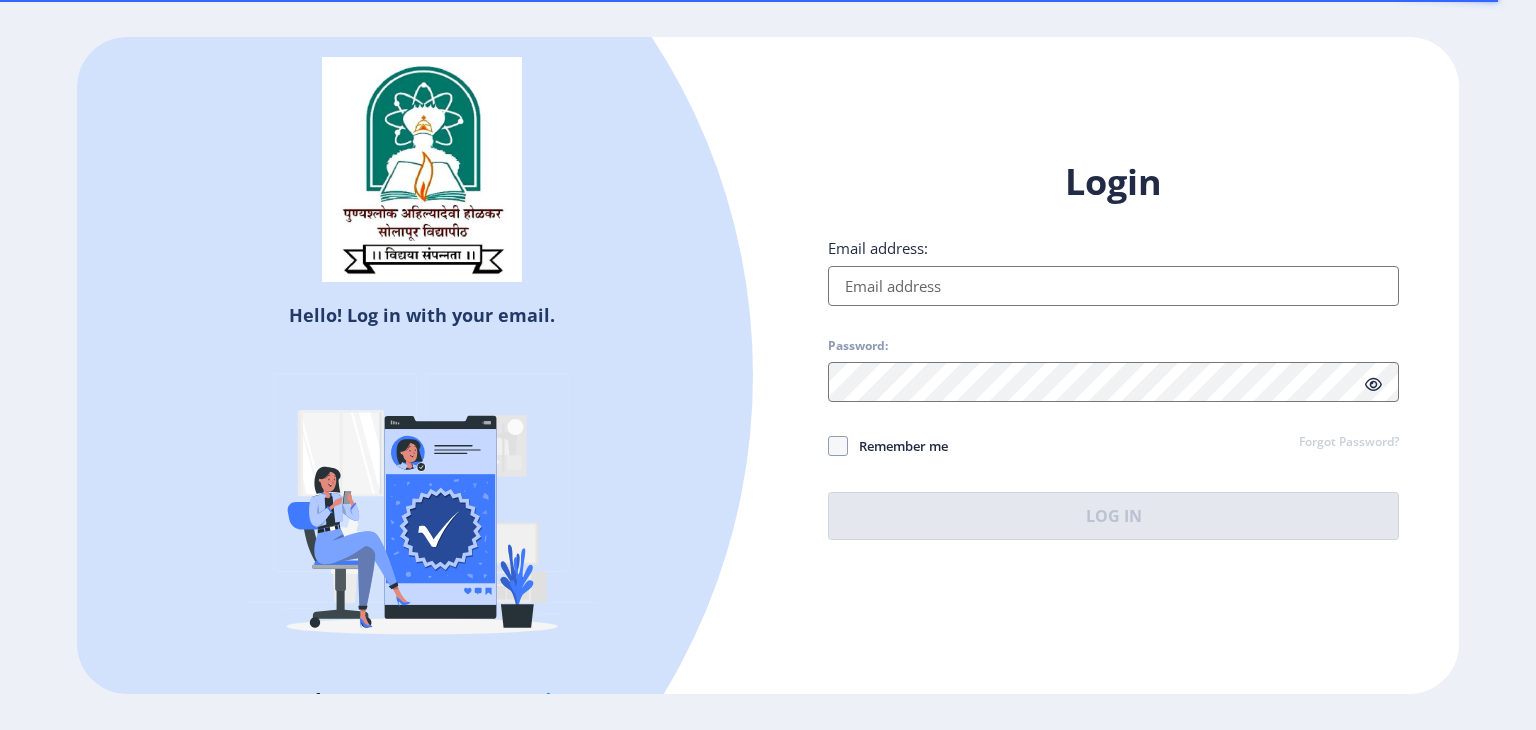 scroll, scrollTop: 0, scrollLeft: 0, axis: both 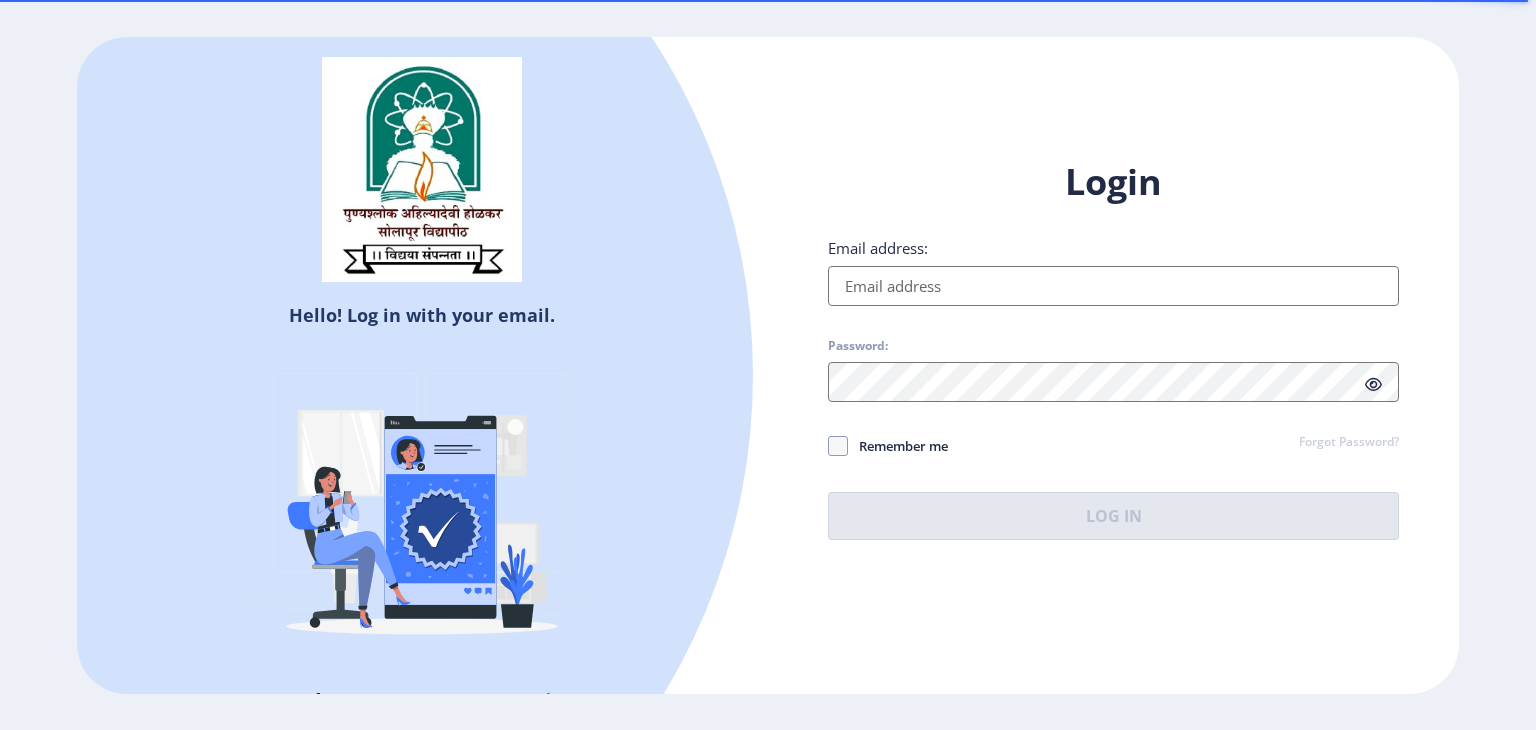 click on "Email address:" at bounding box center (1113, 286) 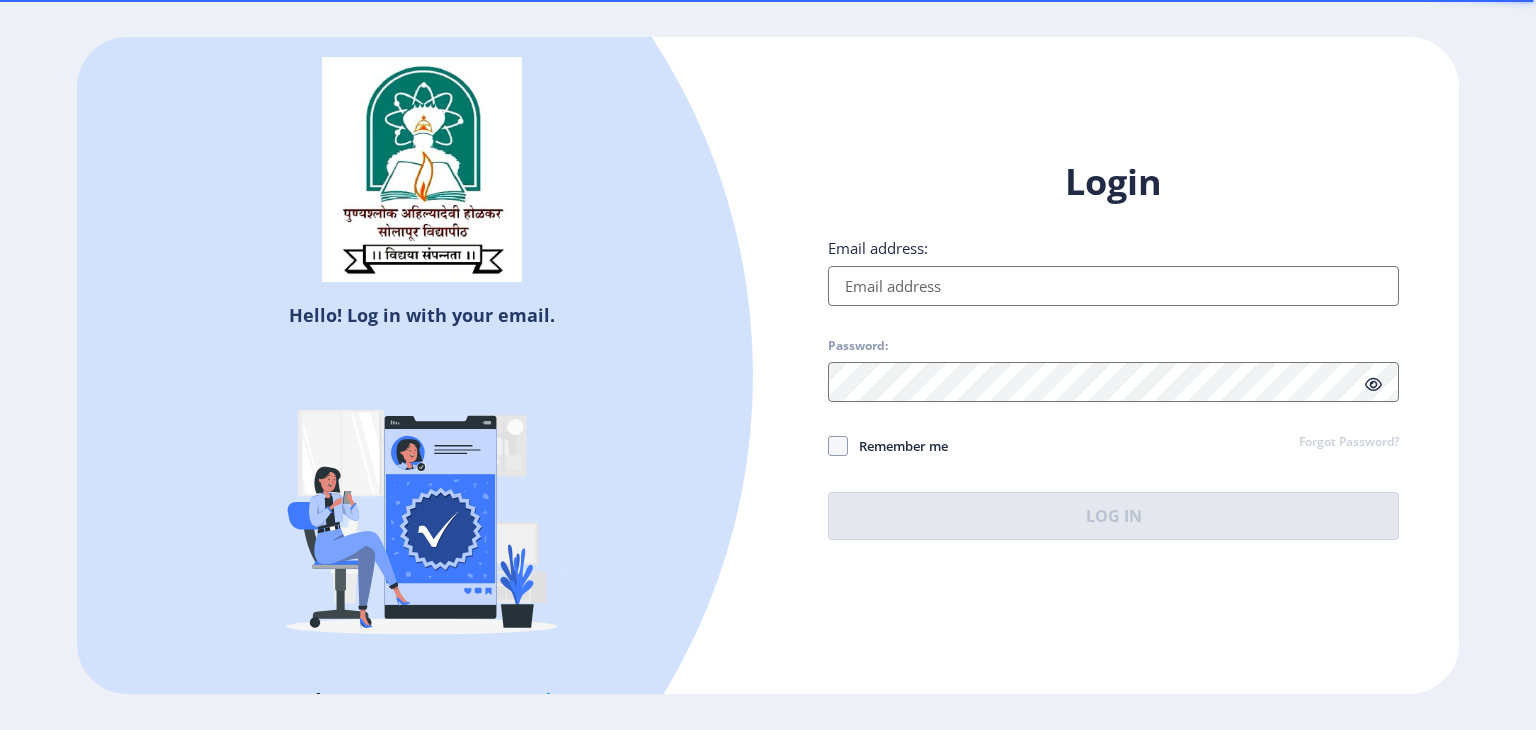 type on "[EMAIL_ADDRESS][DOMAIN_NAME]" 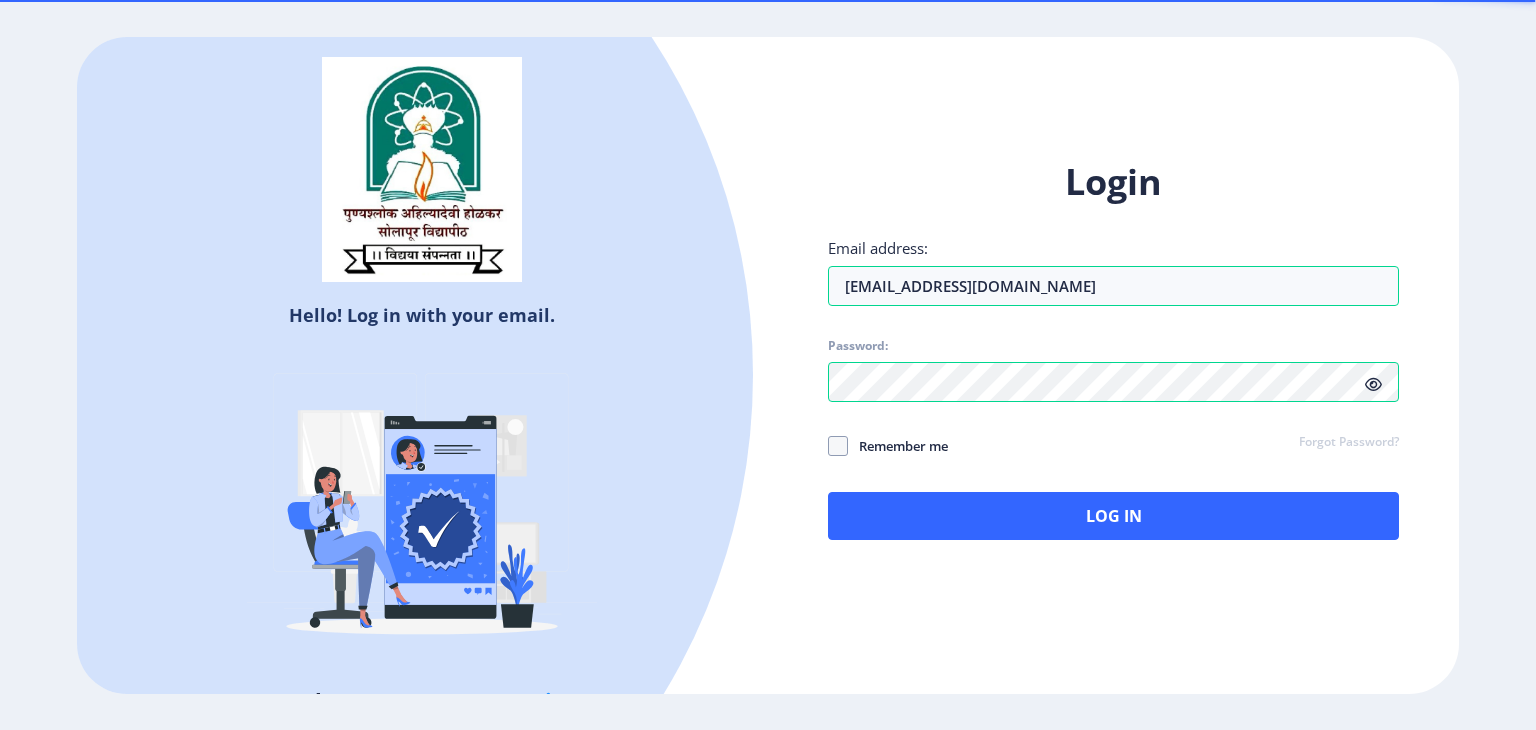 click 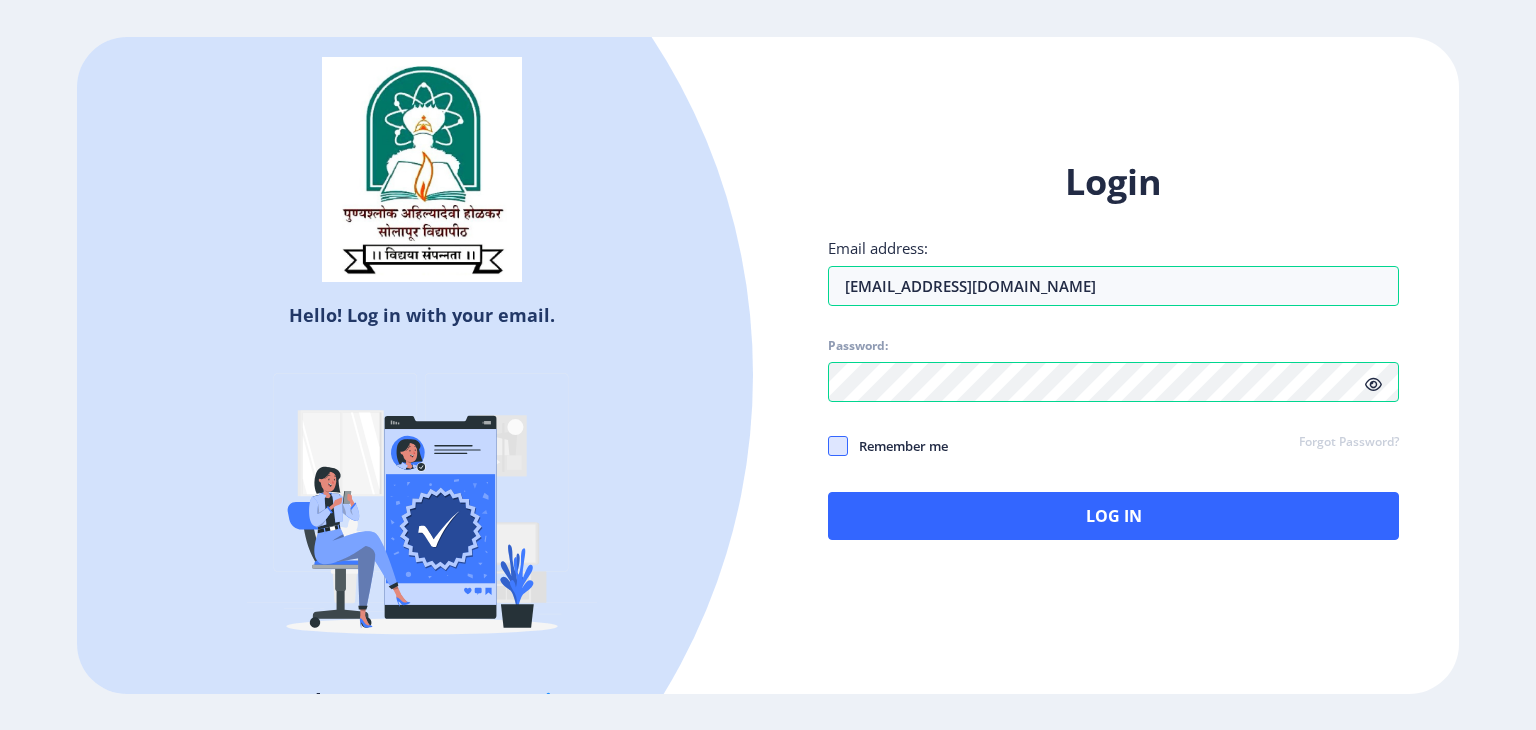click 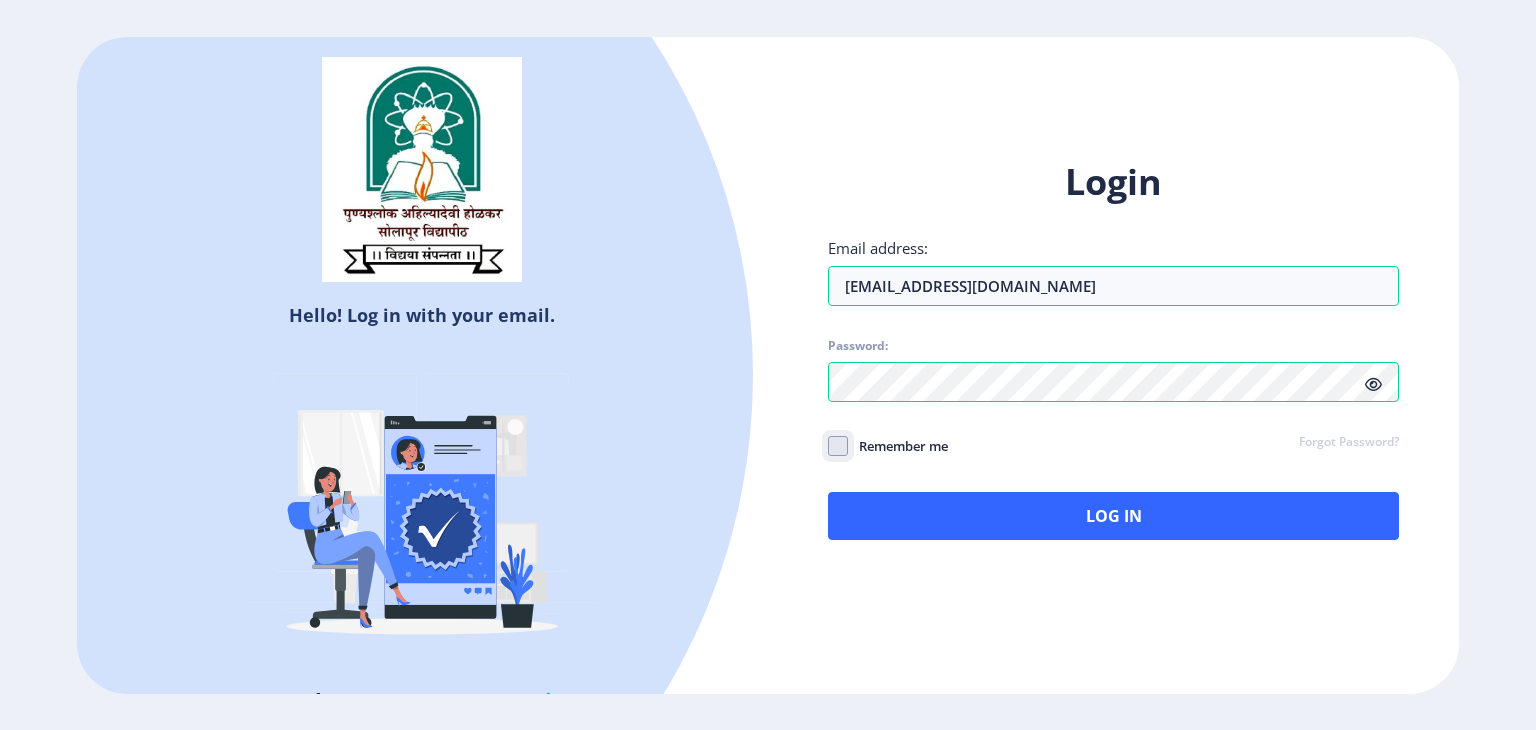 checkbox on "true" 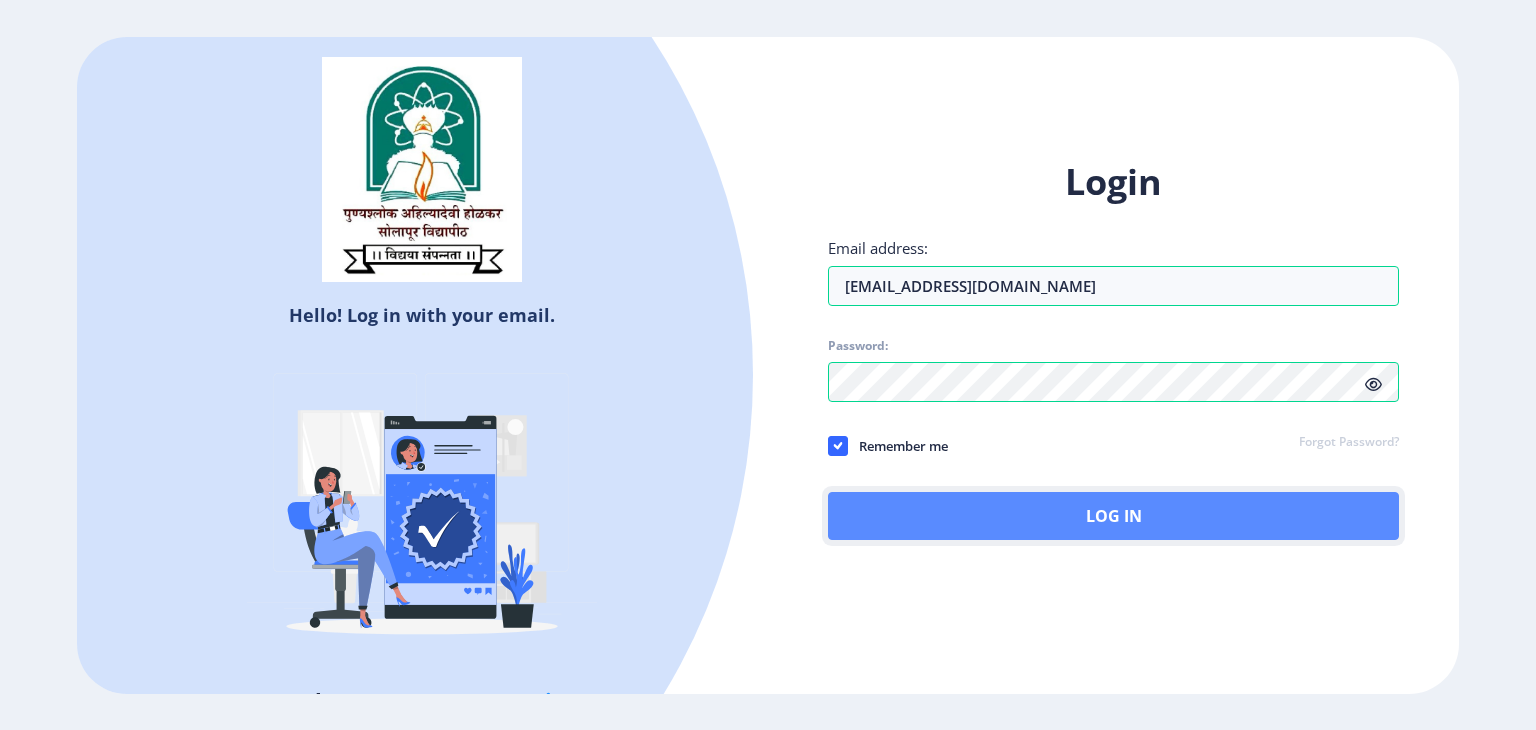 click on "Log In" 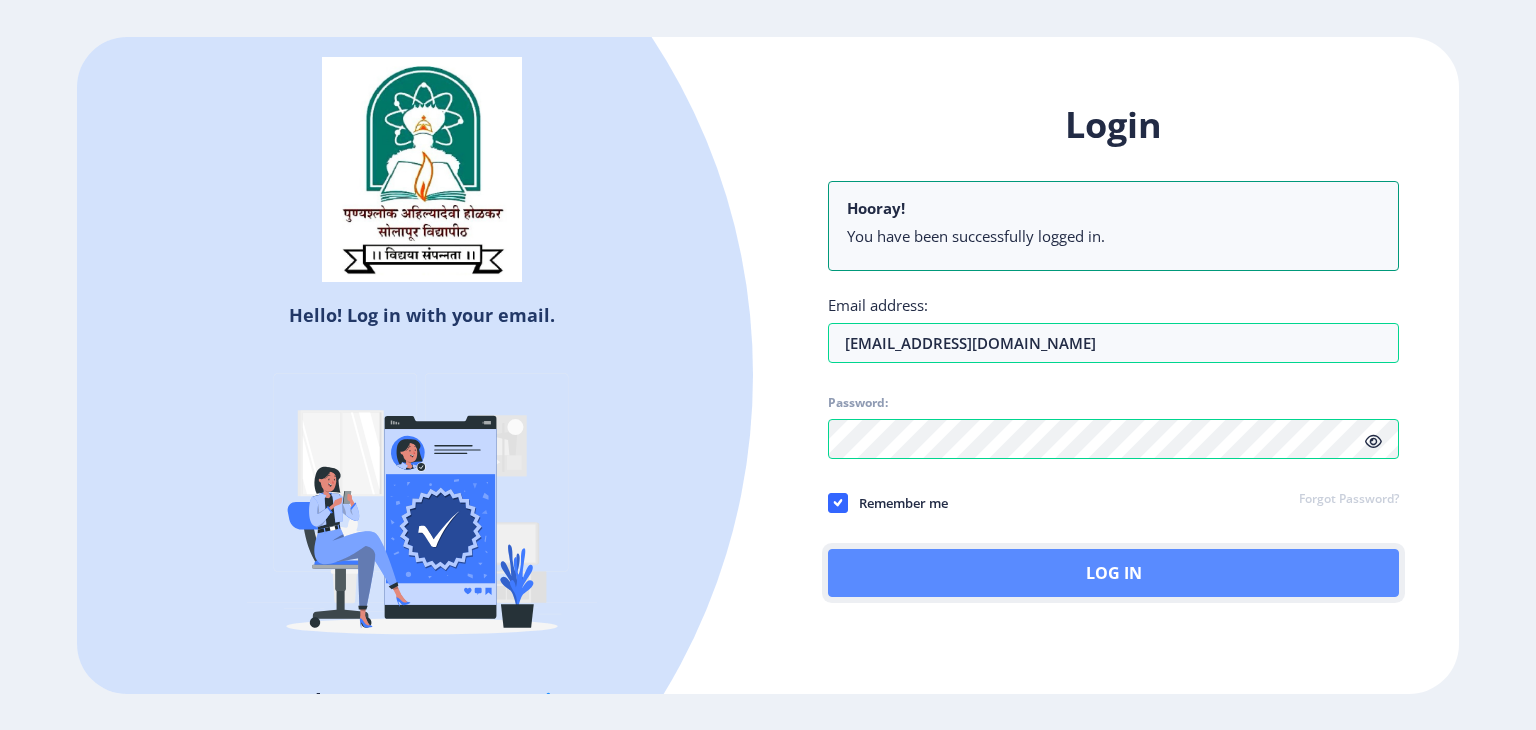 click on "Log In" 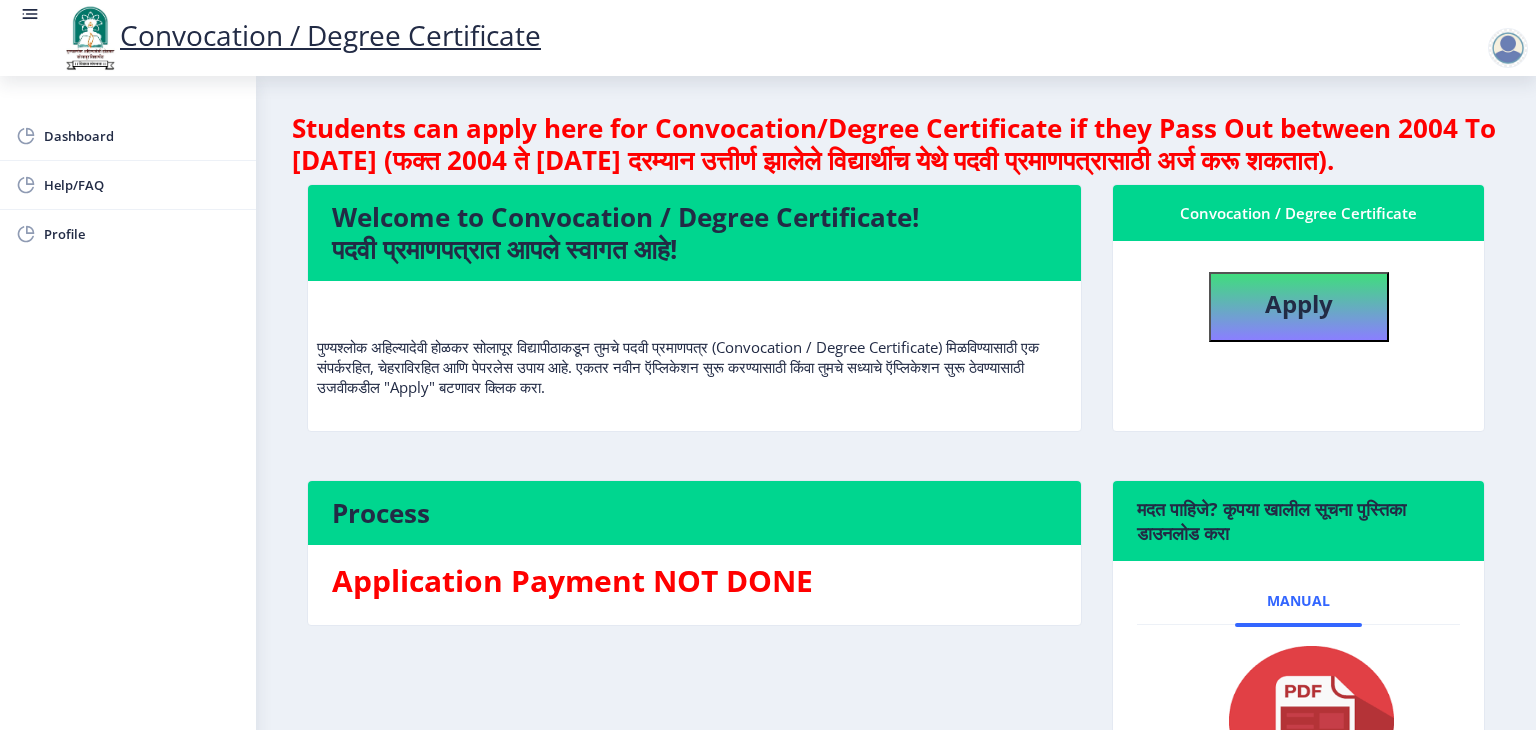 click on "Convocation / Degree Certificate   Apply" 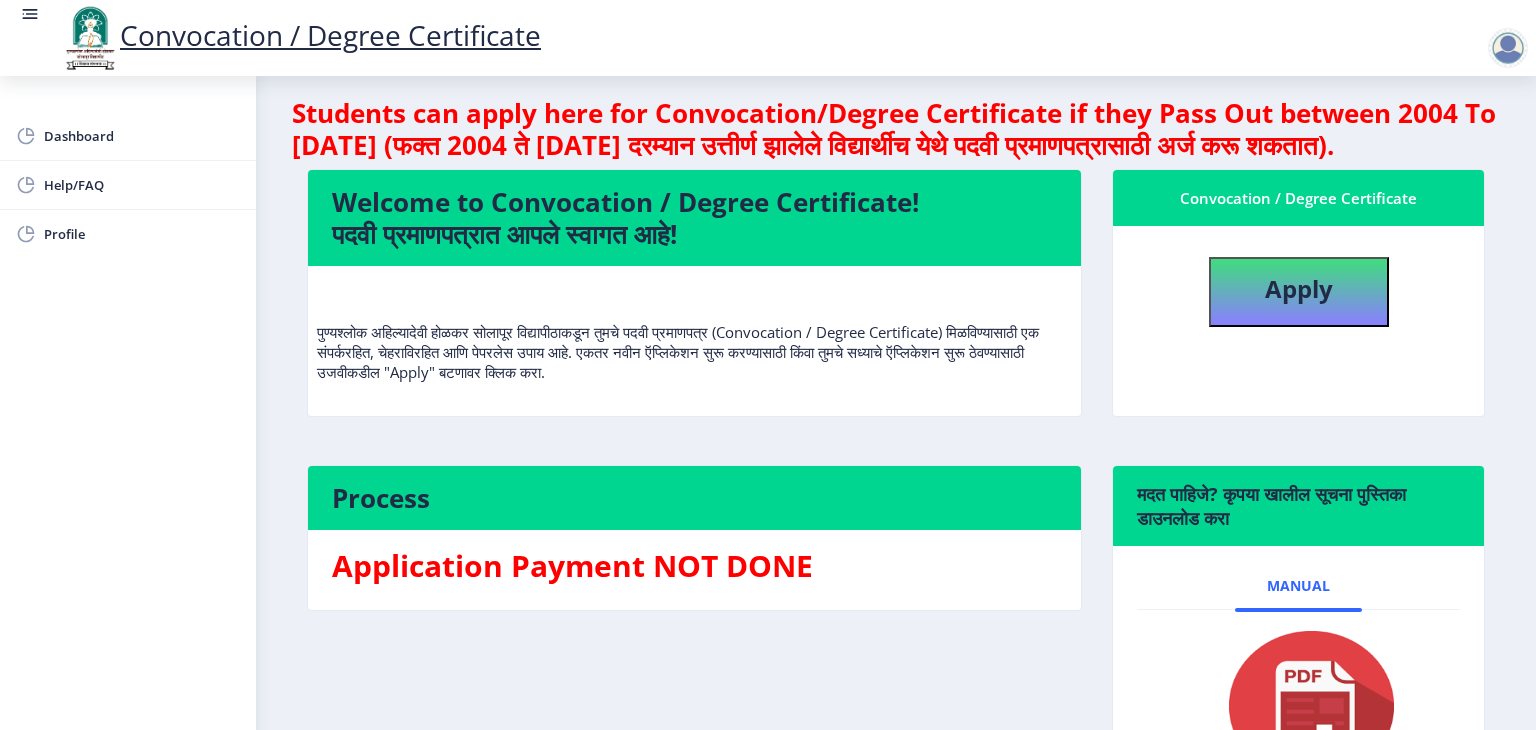 scroll, scrollTop: 0, scrollLeft: 0, axis: both 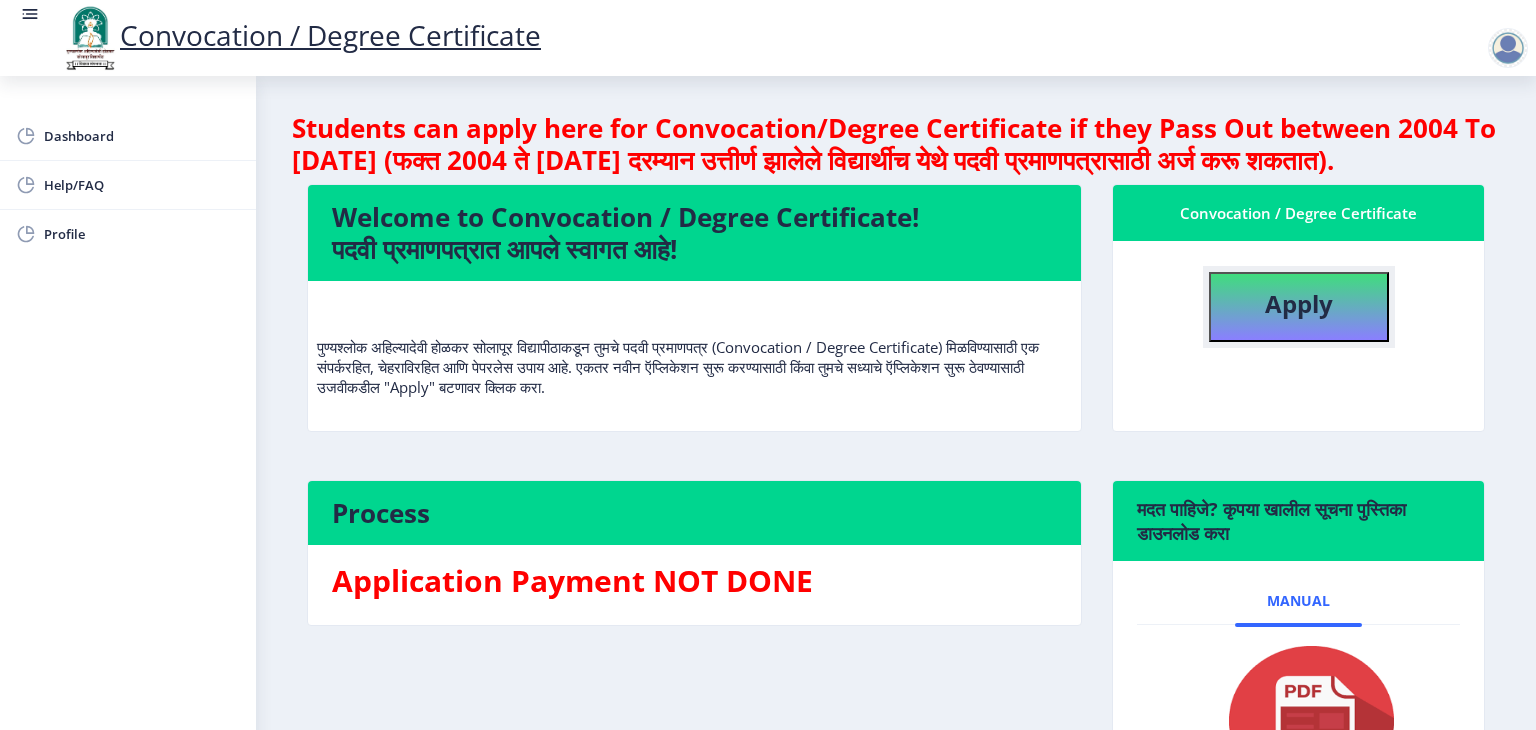 click on "Apply" 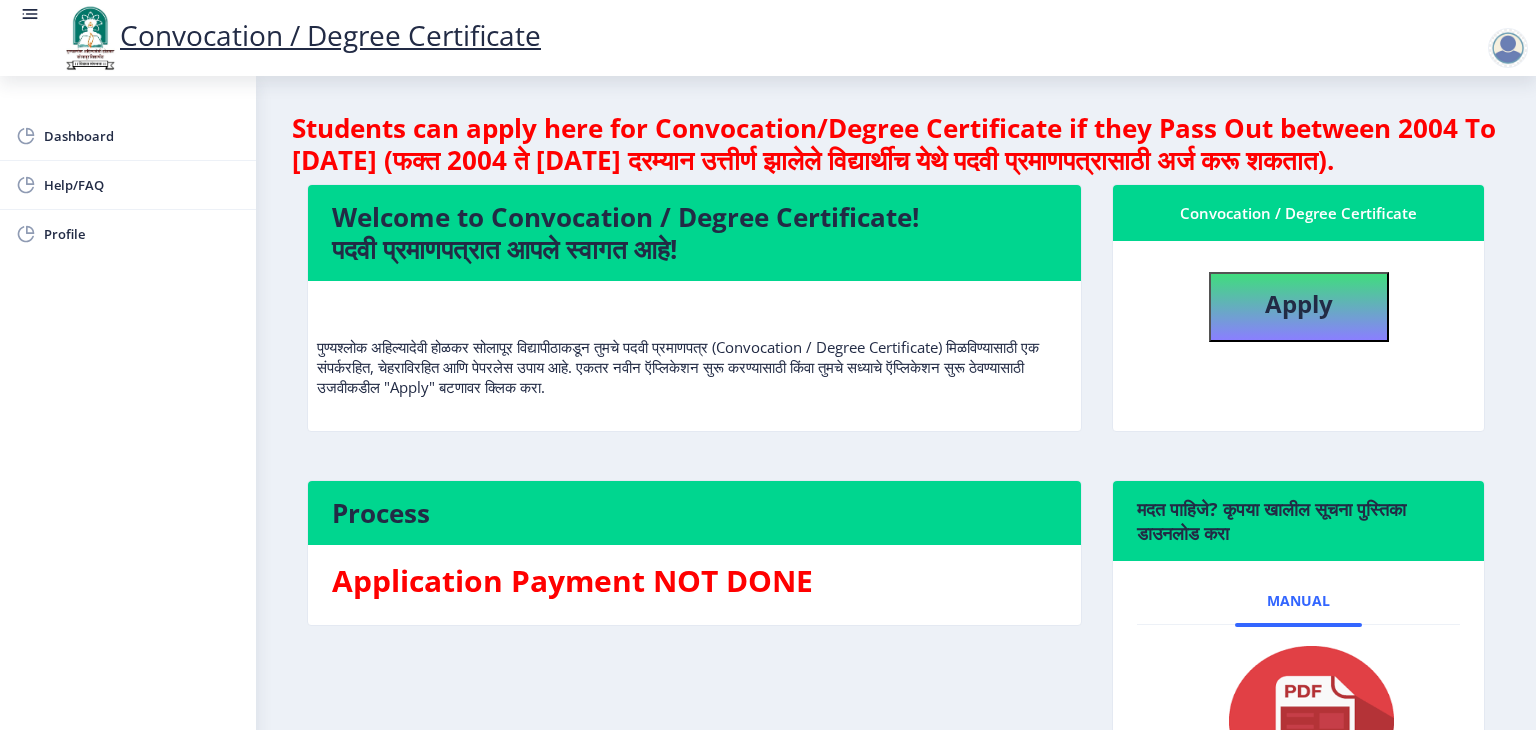 select 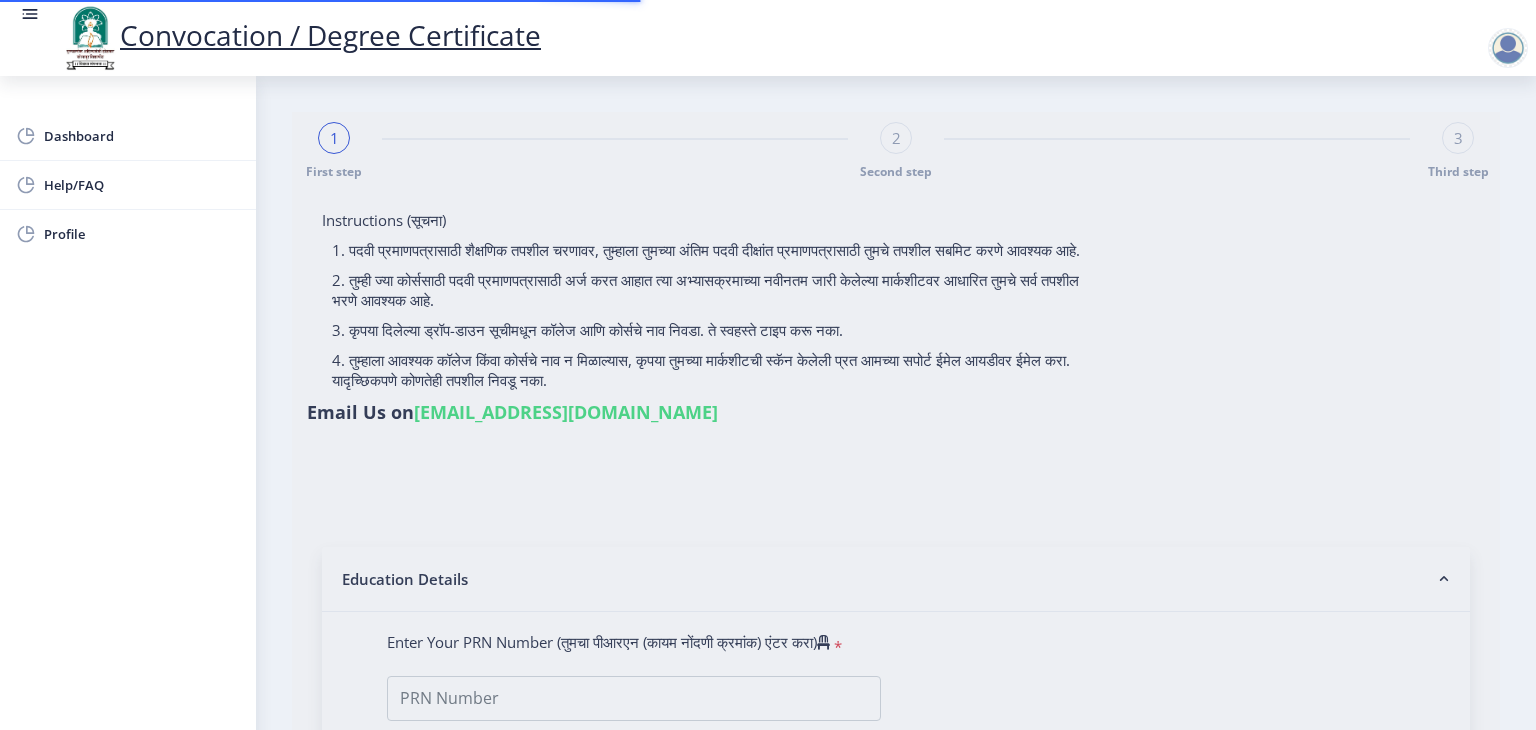 type on "[PERSON_NAME]" 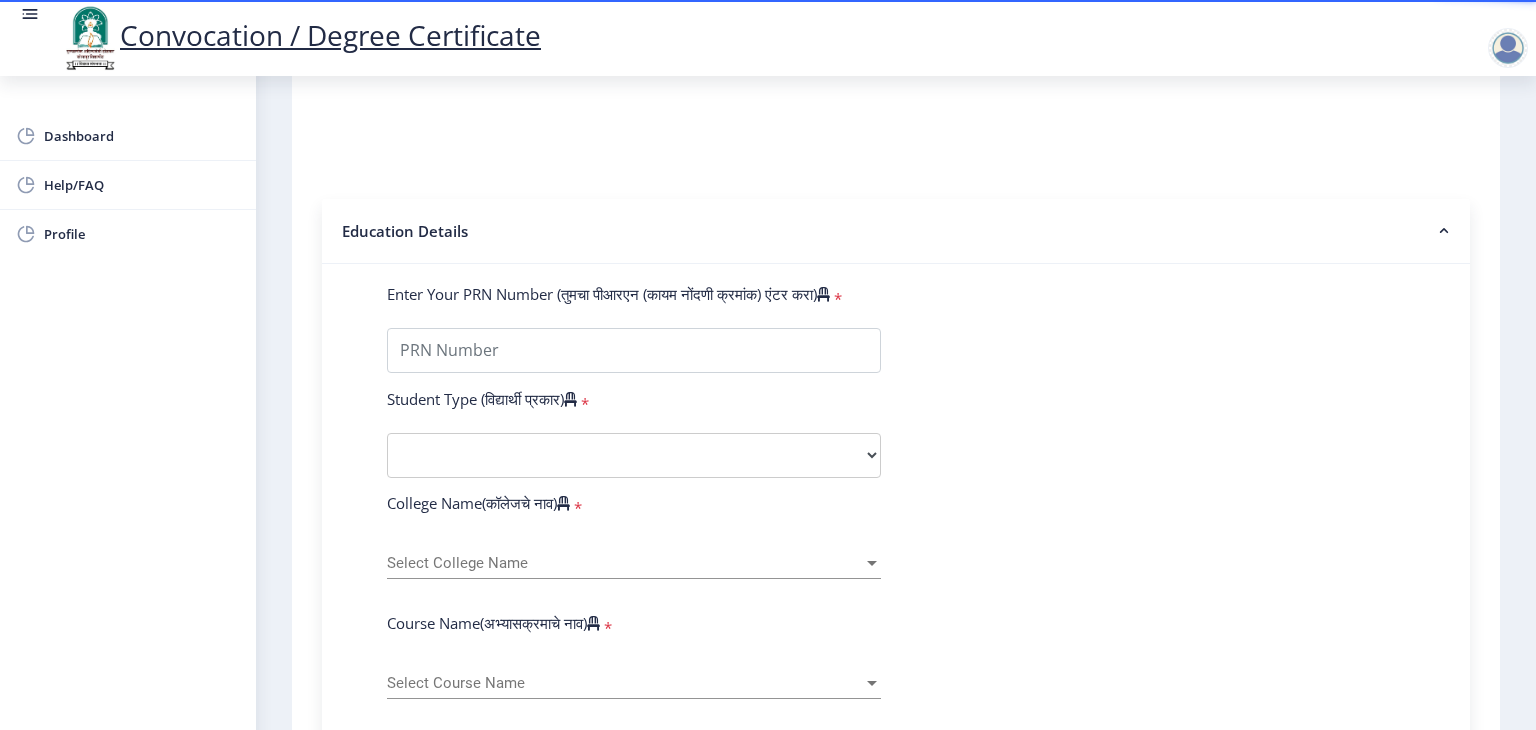 scroll, scrollTop: 351, scrollLeft: 0, axis: vertical 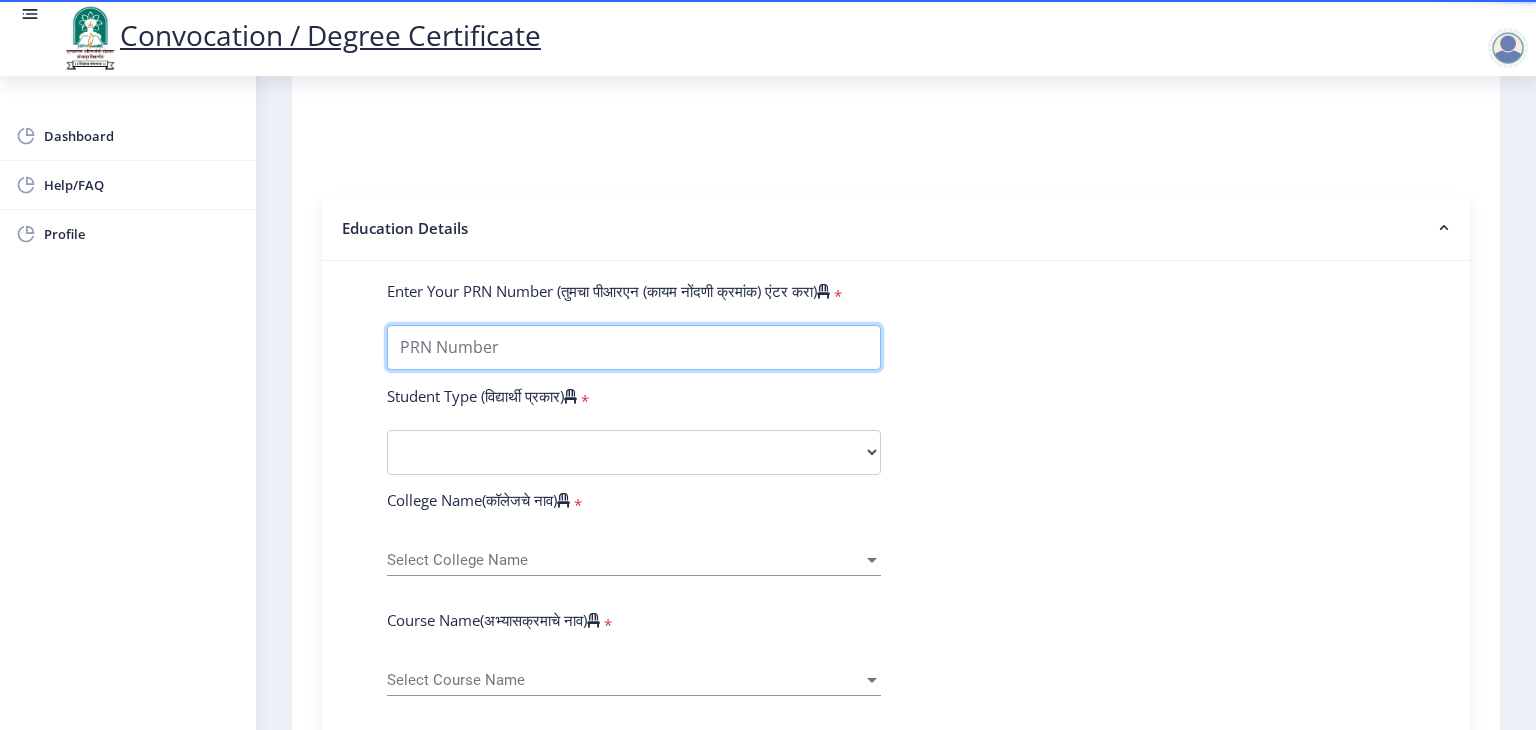 click on "Enter Your PRN Number (तुमचा पीआरएन (कायम नोंदणी क्रमांक) एंटर करा)" at bounding box center [634, 347] 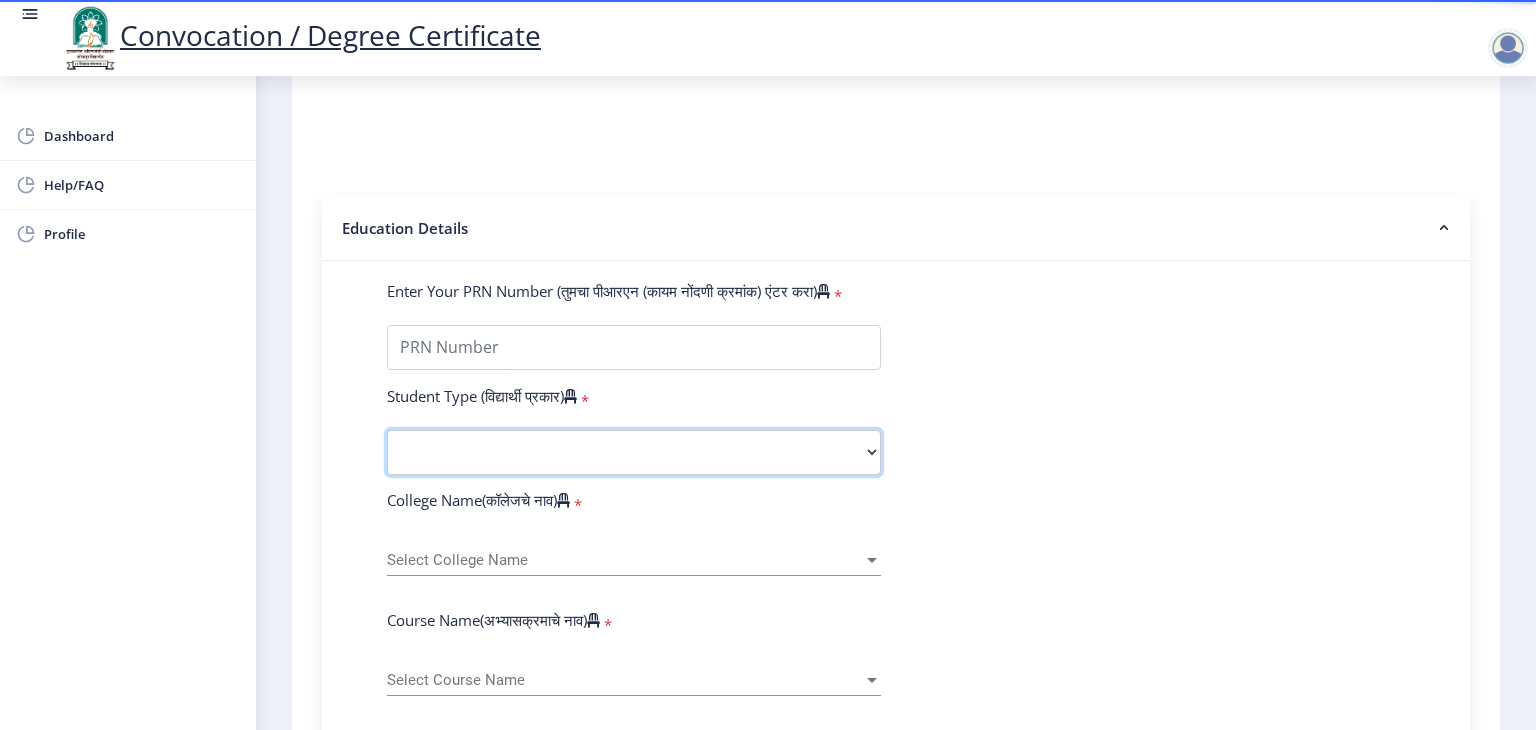 click on "Select Student Type Regular External" at bounding box center (634, 452) 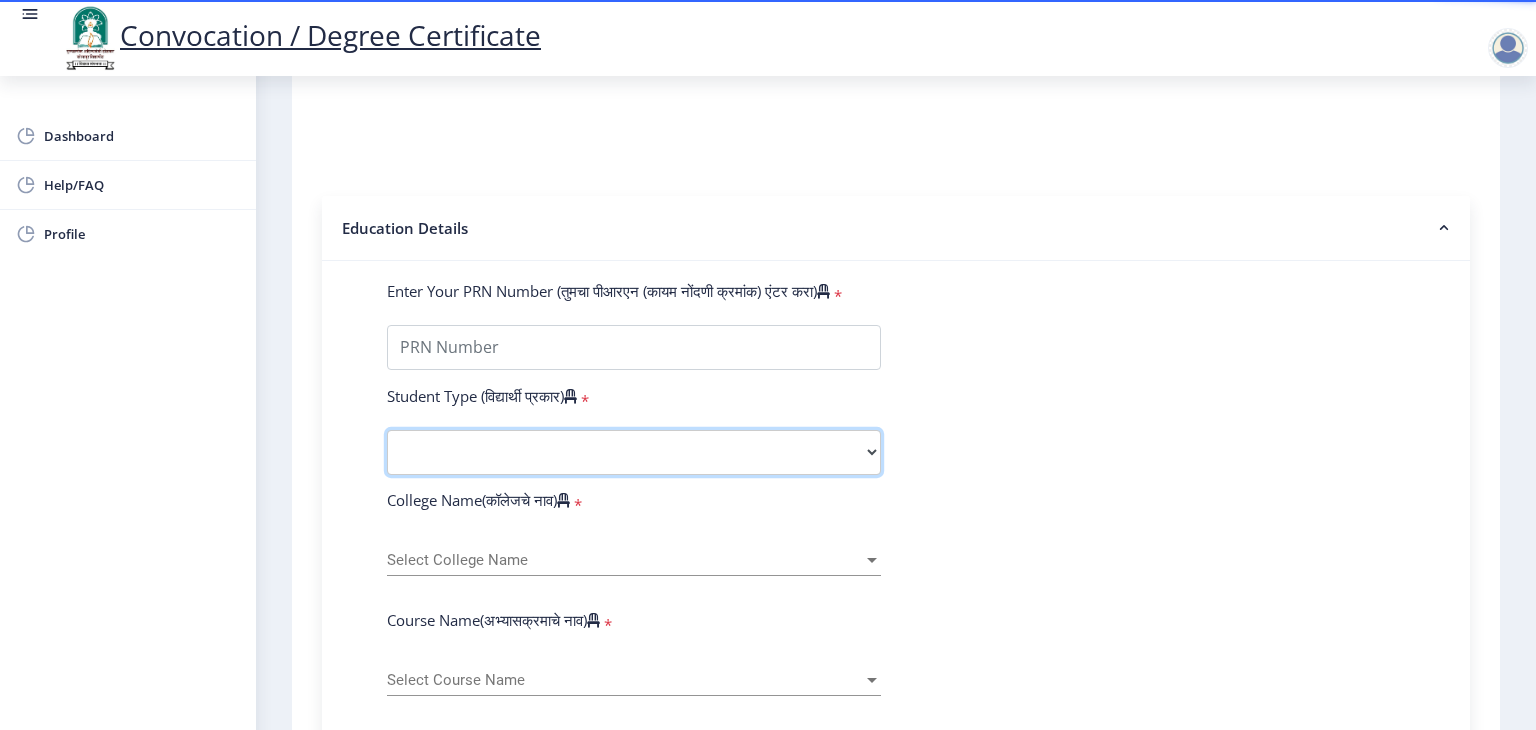select on "Regular" 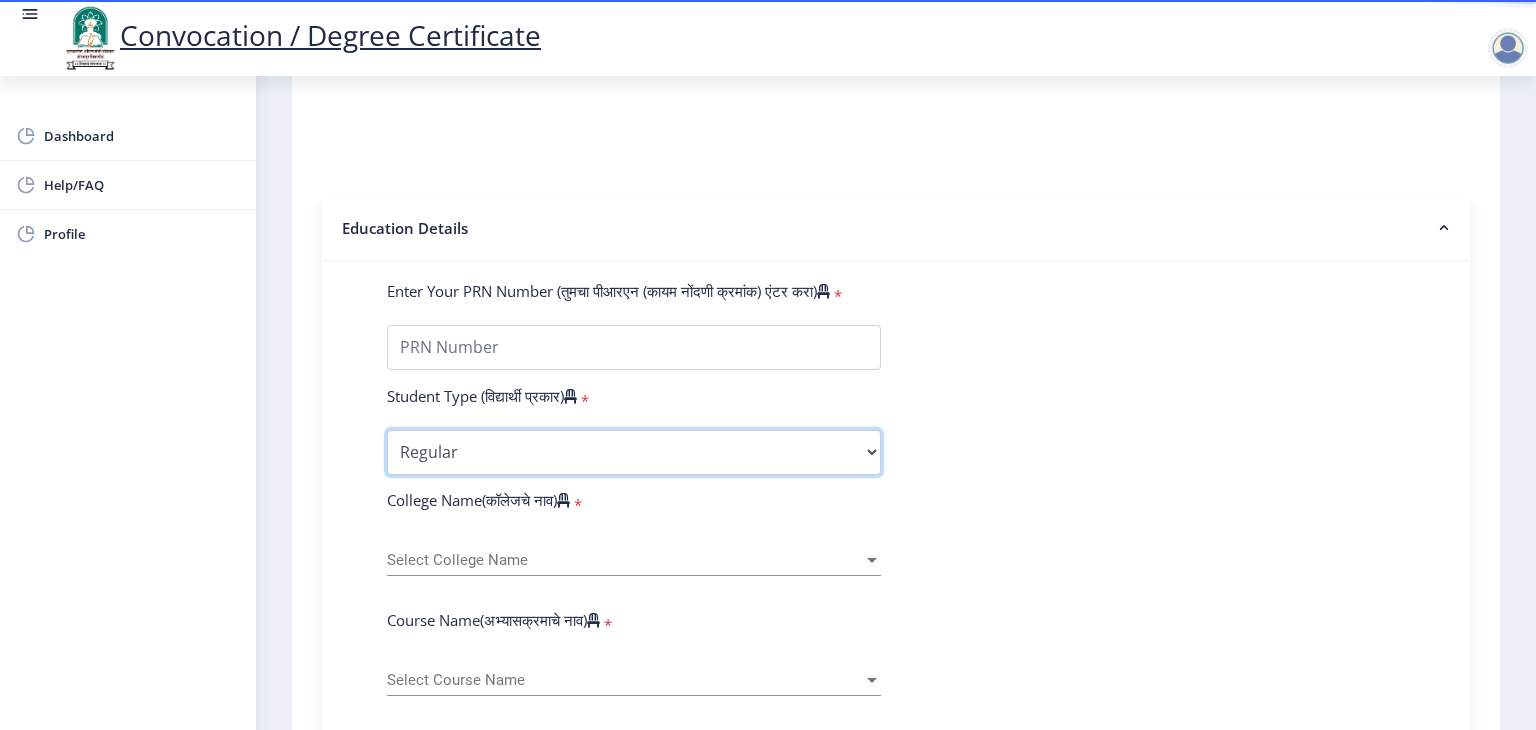 click on "Select Student Type Regular External" at bounding box center [634, 452] 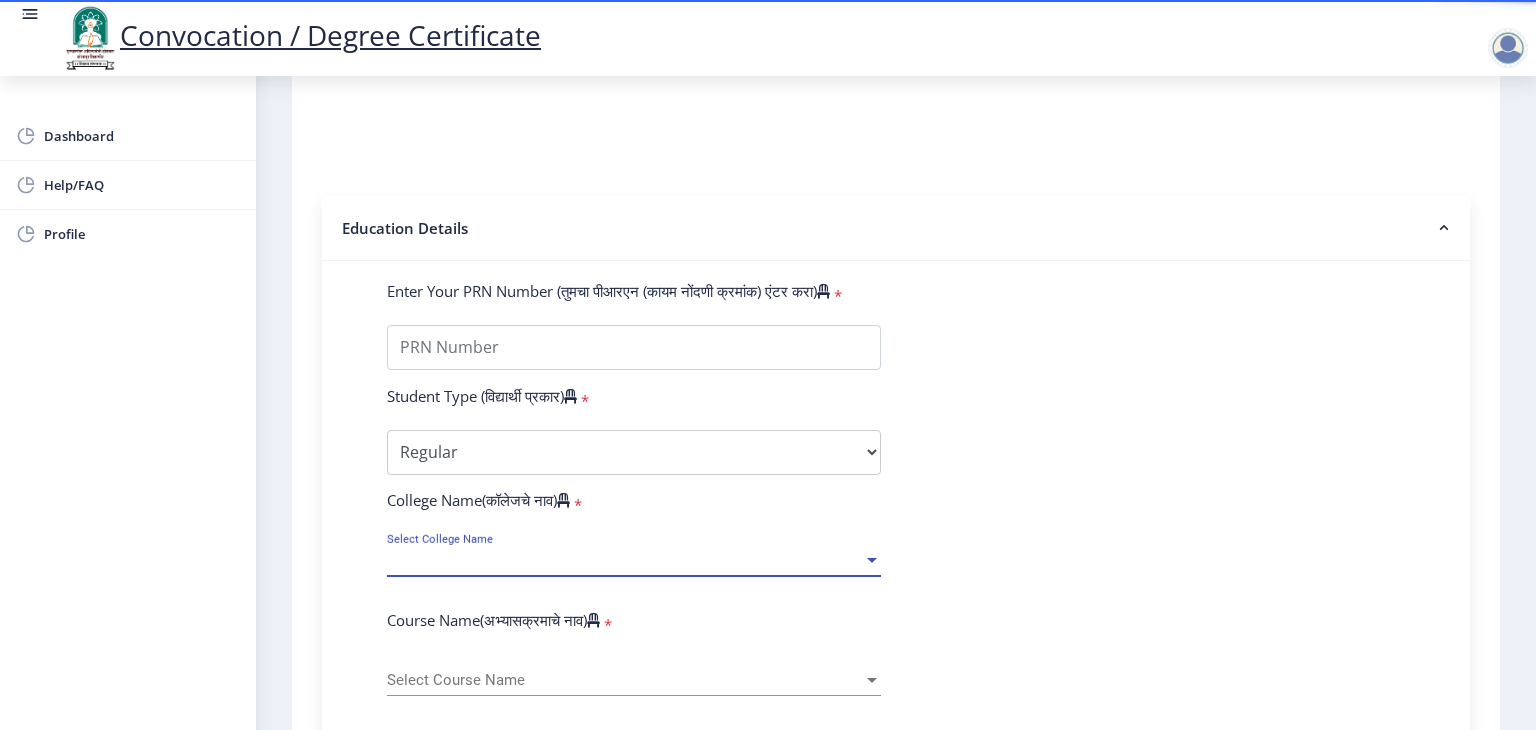 click on "Select College Name" at bounding box center (625, 560) 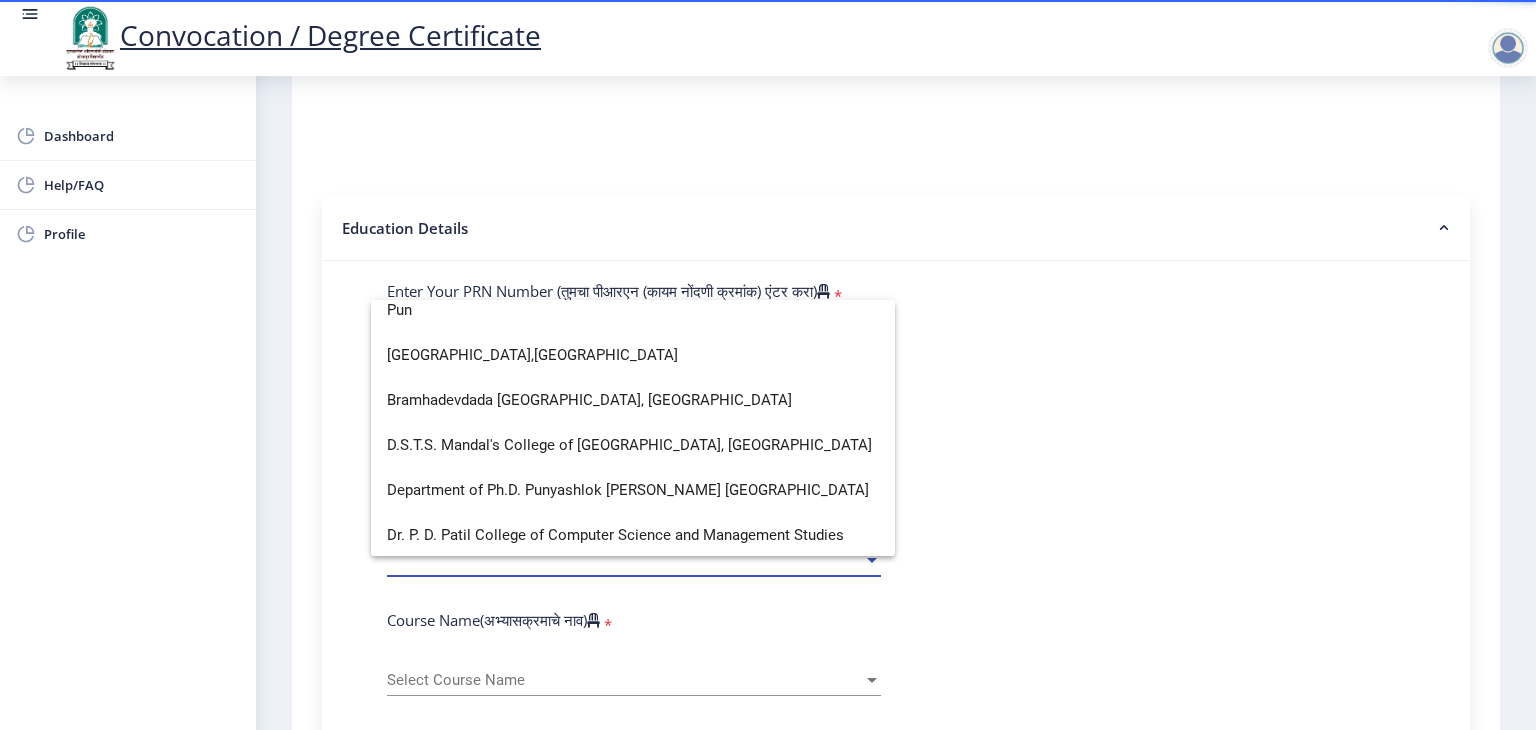 scroll, scrollTop: 0, scrollLeft: 0, axis: both 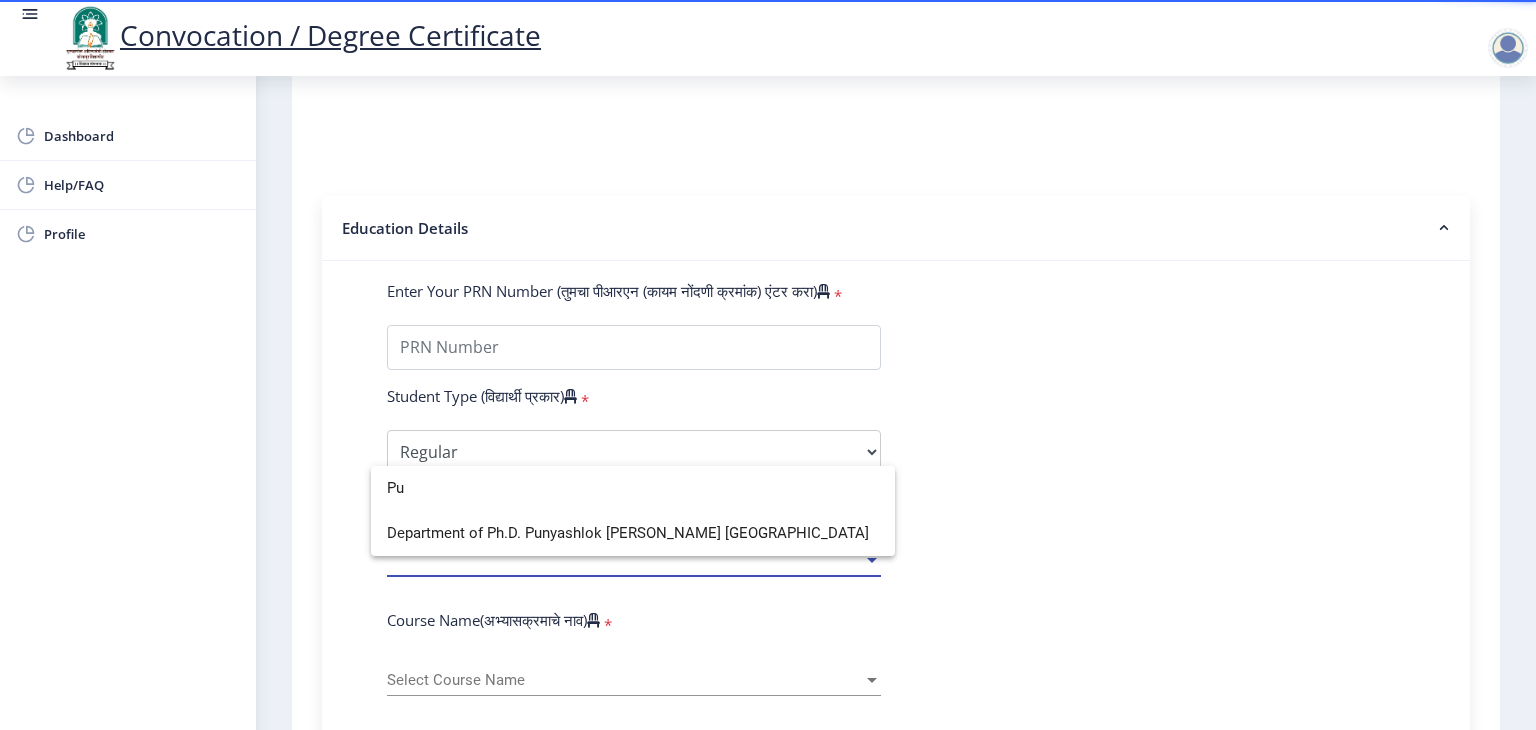 type on "P" 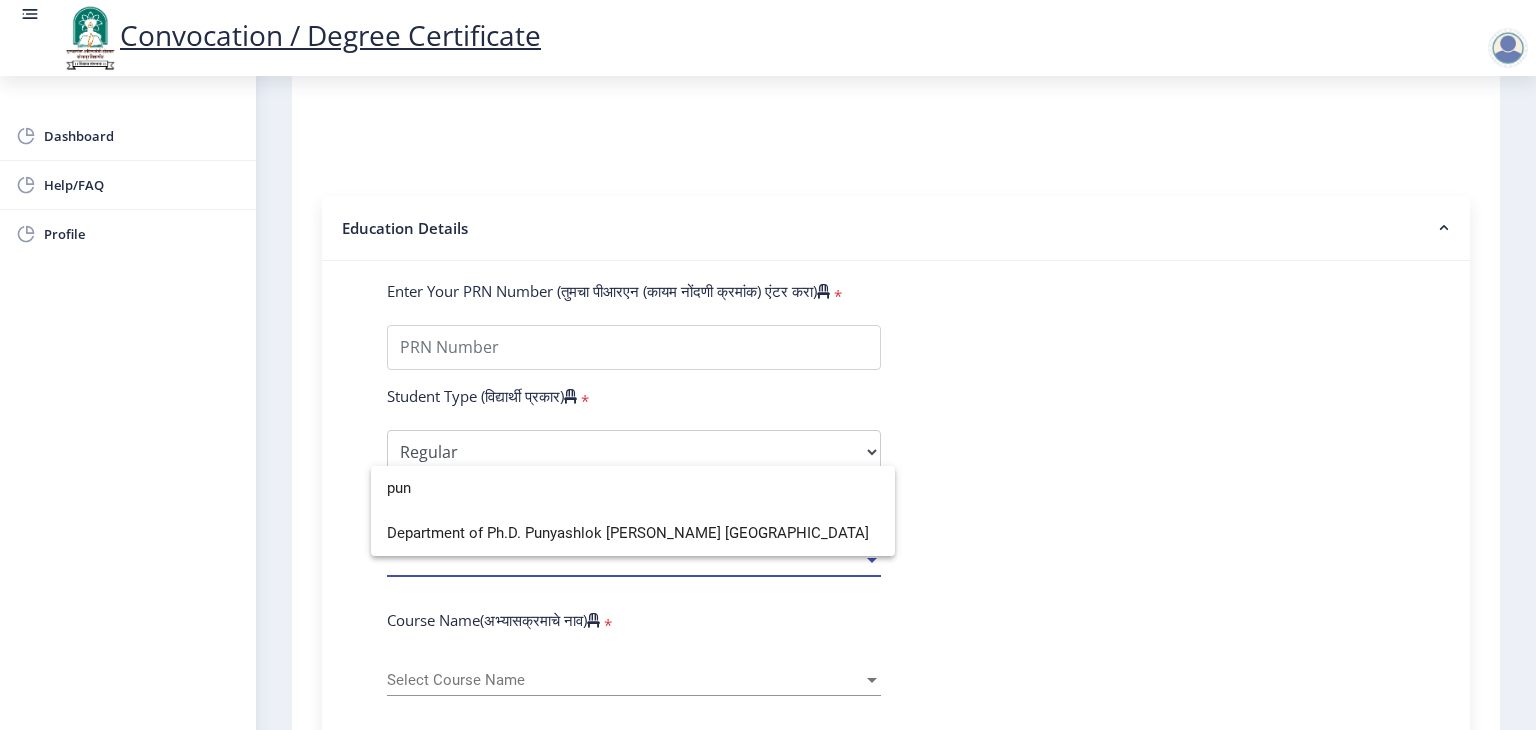 scroll, scrollTop: 0, scrollLeft: 0, axis: both 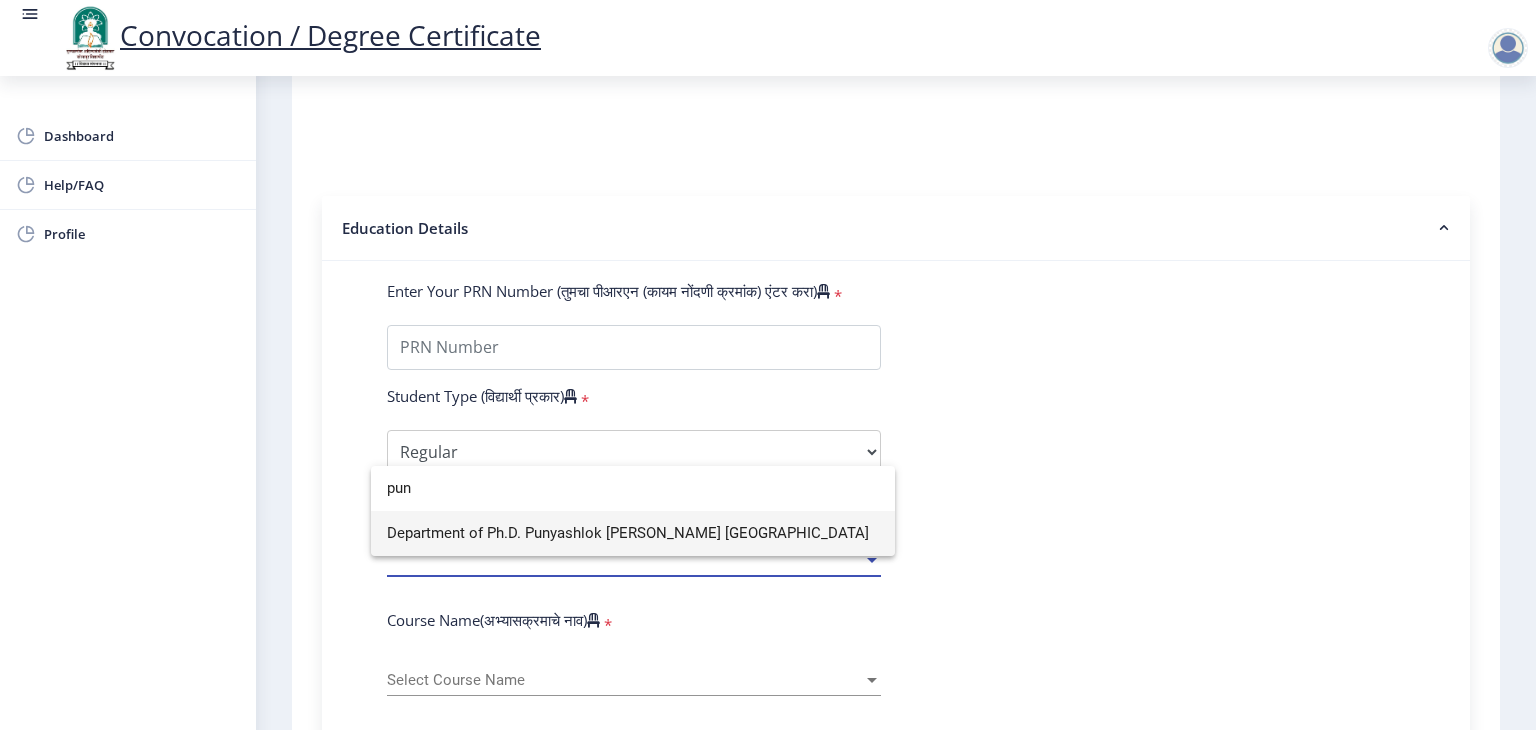 type on "pun" 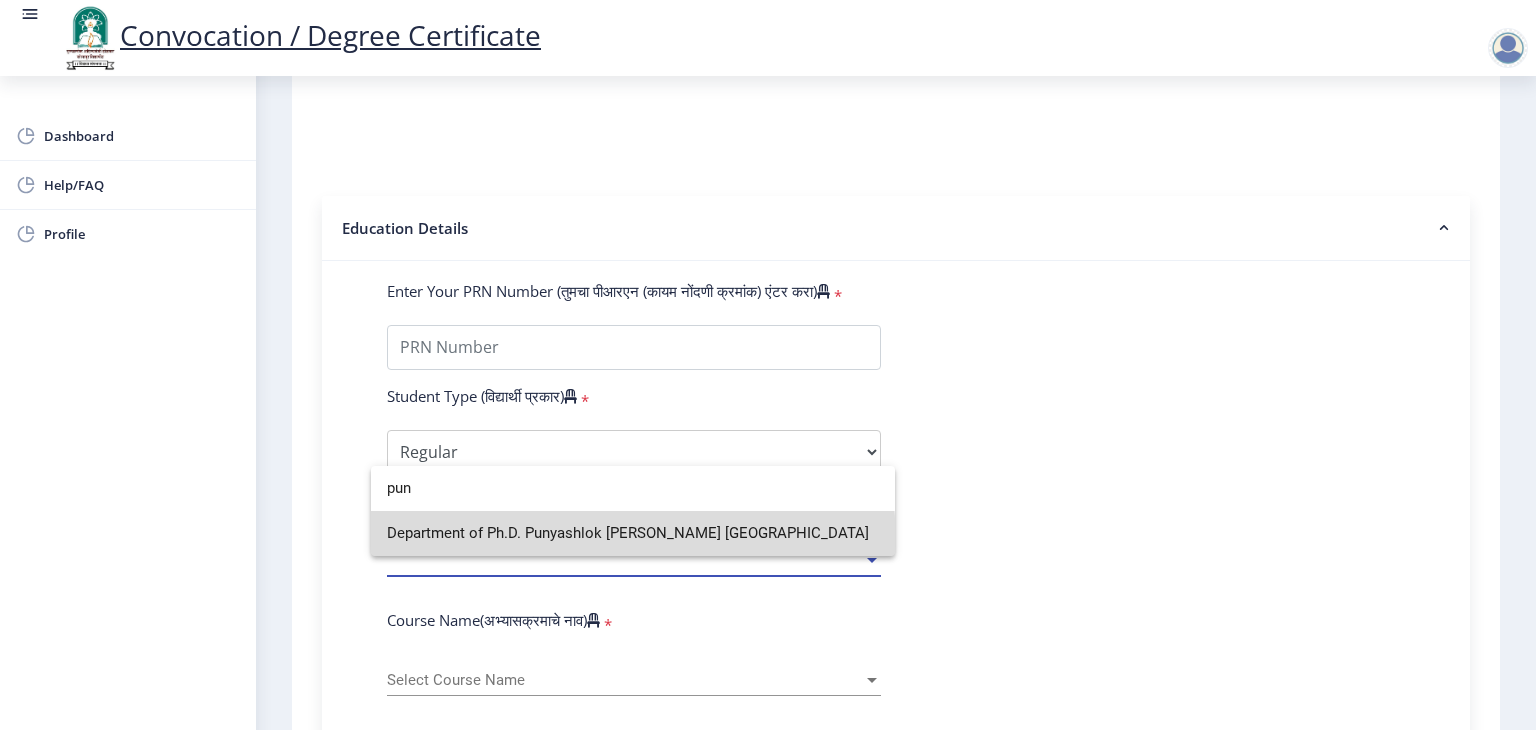 click on "Department of Ph.D. Punyashlok Ahilyadevi Holkar Solapur University" at bounding box center (633, 533) 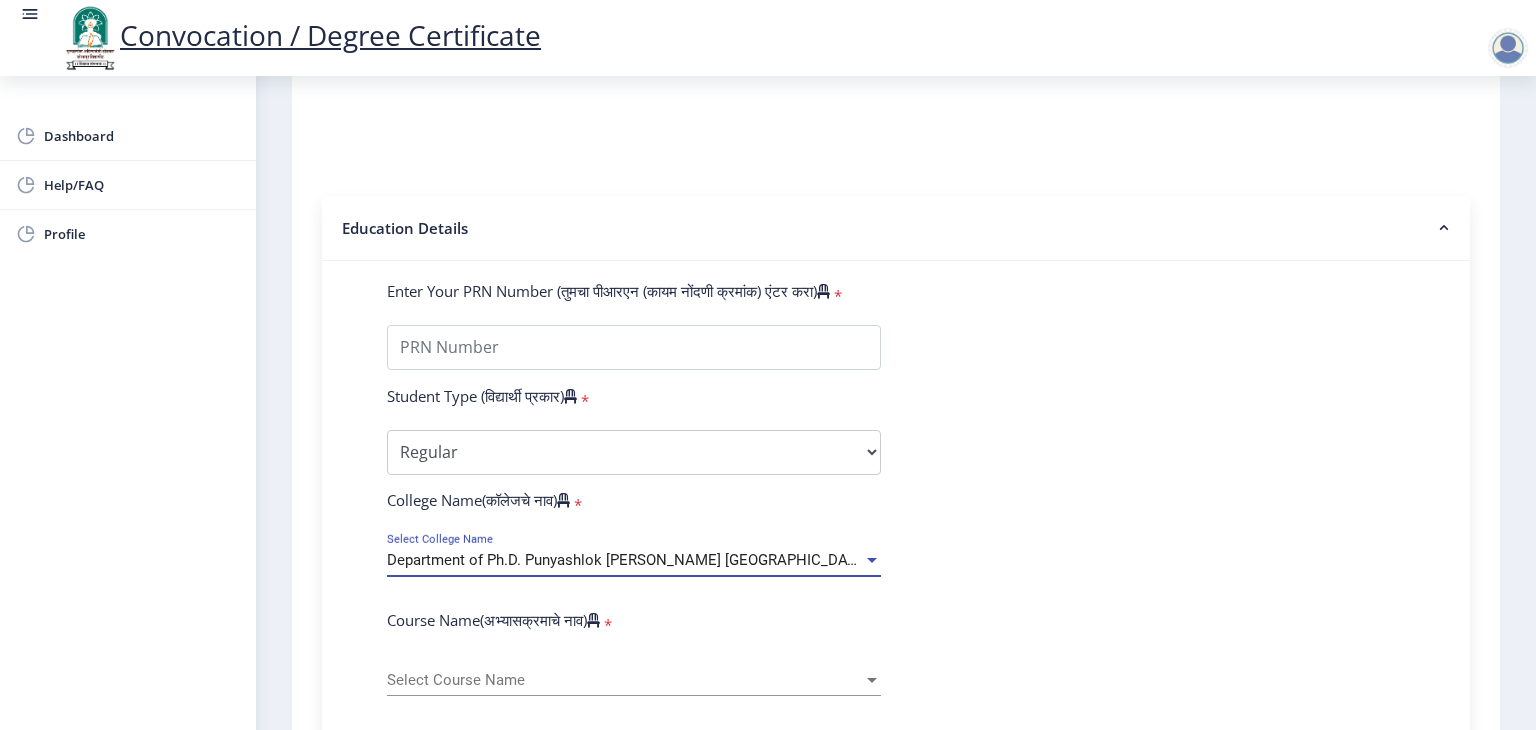 click on "Department of Ph.D. Punyashlok Ahilyadevi Holkar Solapur University" at bounding box center [628, 560] 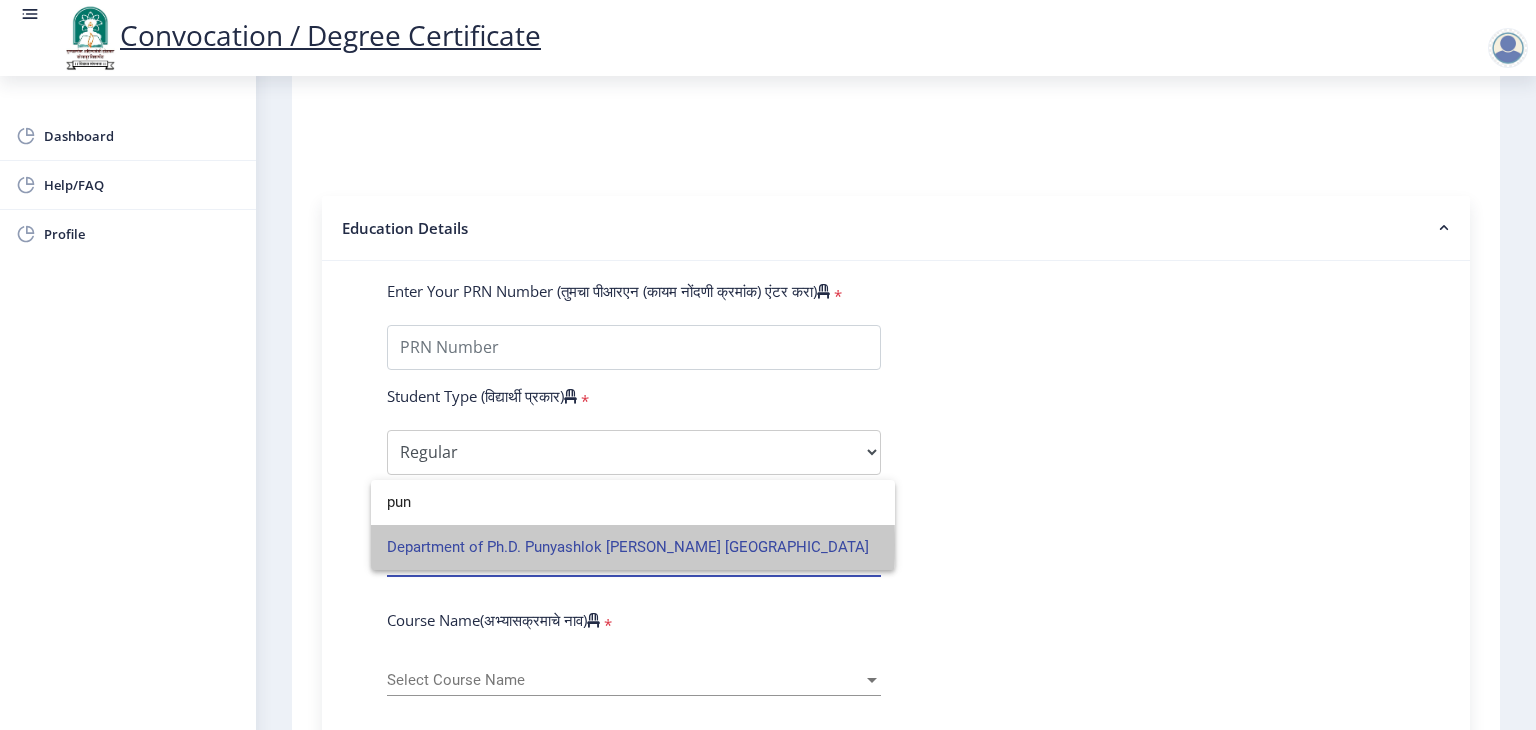 click on "Department of Ph.D. Punyashlok Ahilyadevi Holkar Solapur University" at bounding box center [633, 547] 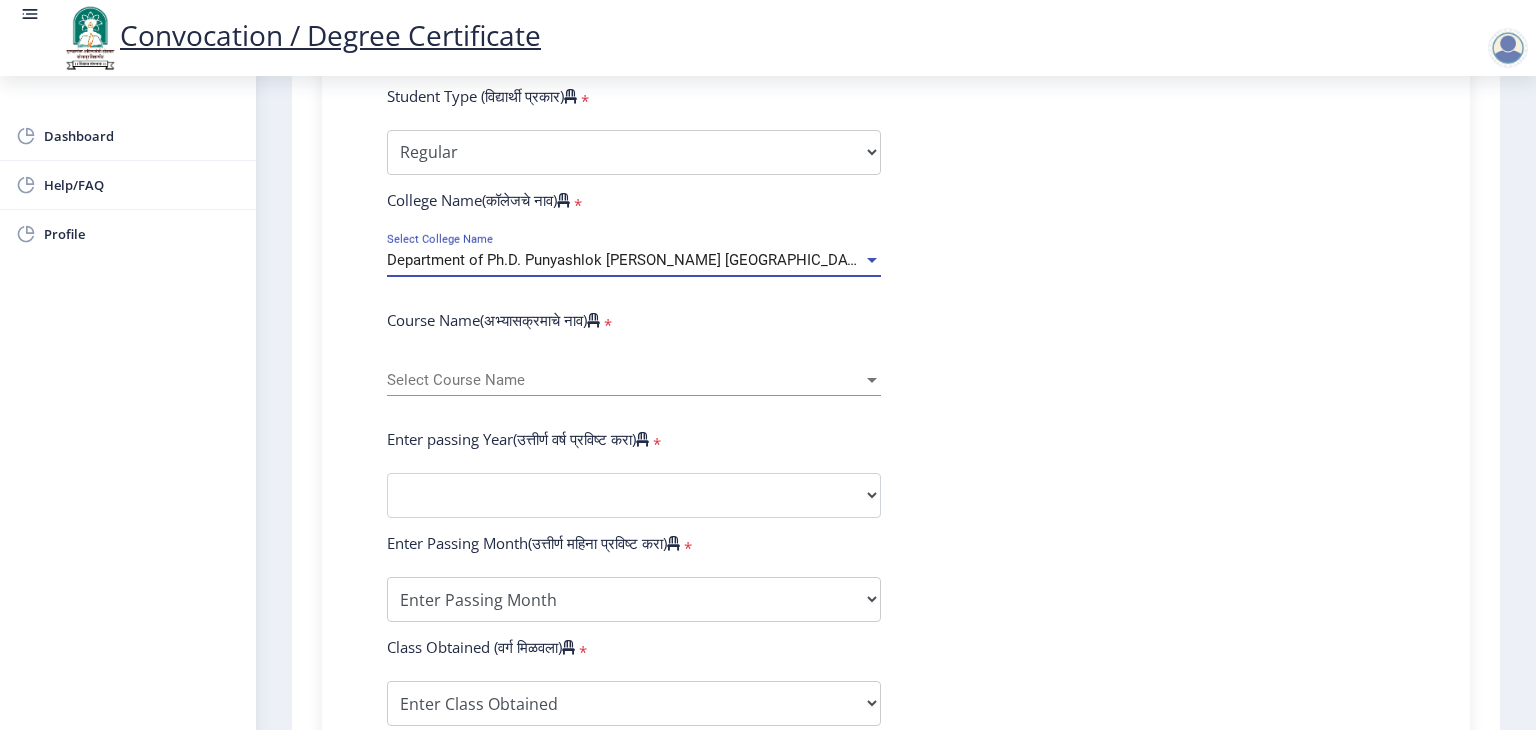scroll, scrollTop: 652, scrollLeft: 0, axis: vertical 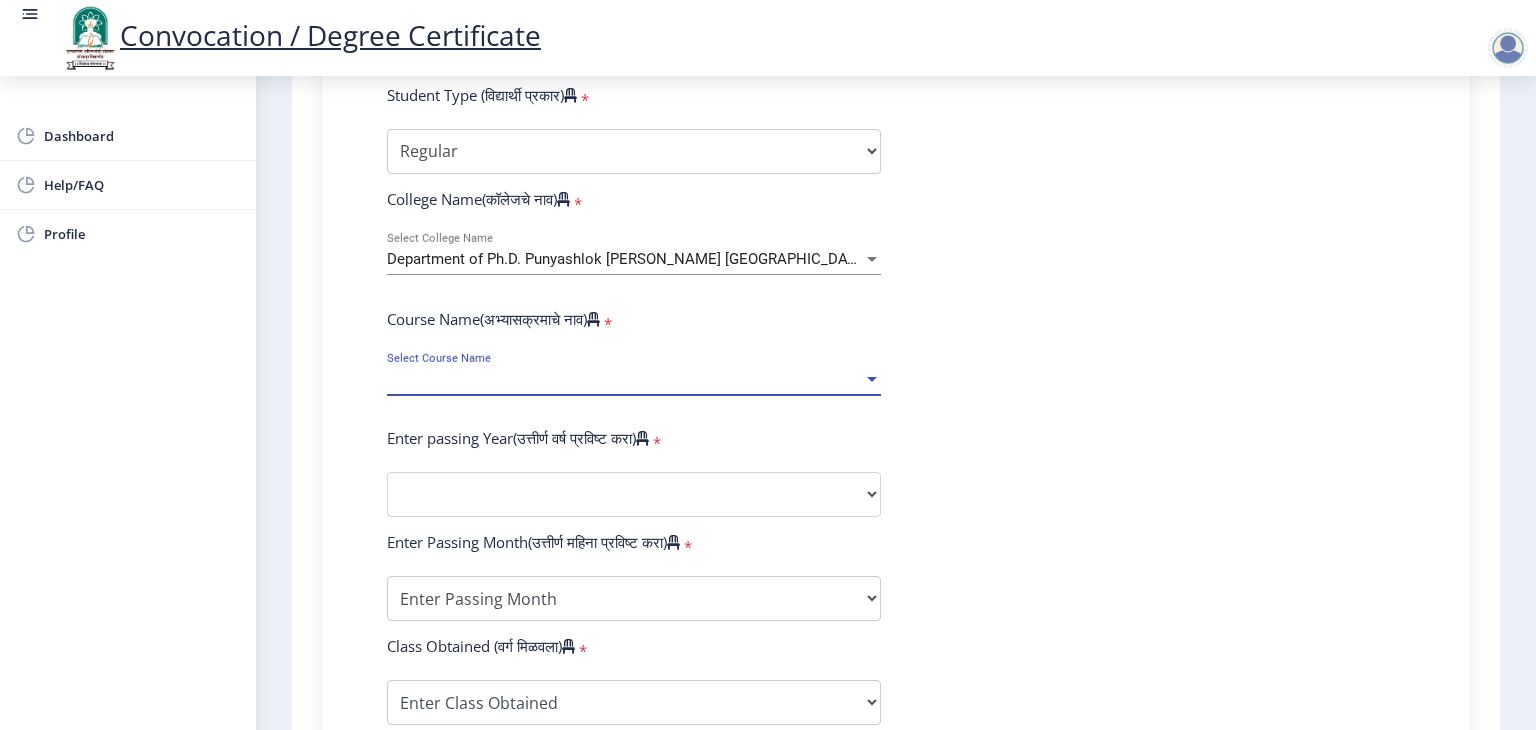 click at bounding box center (872, 379) 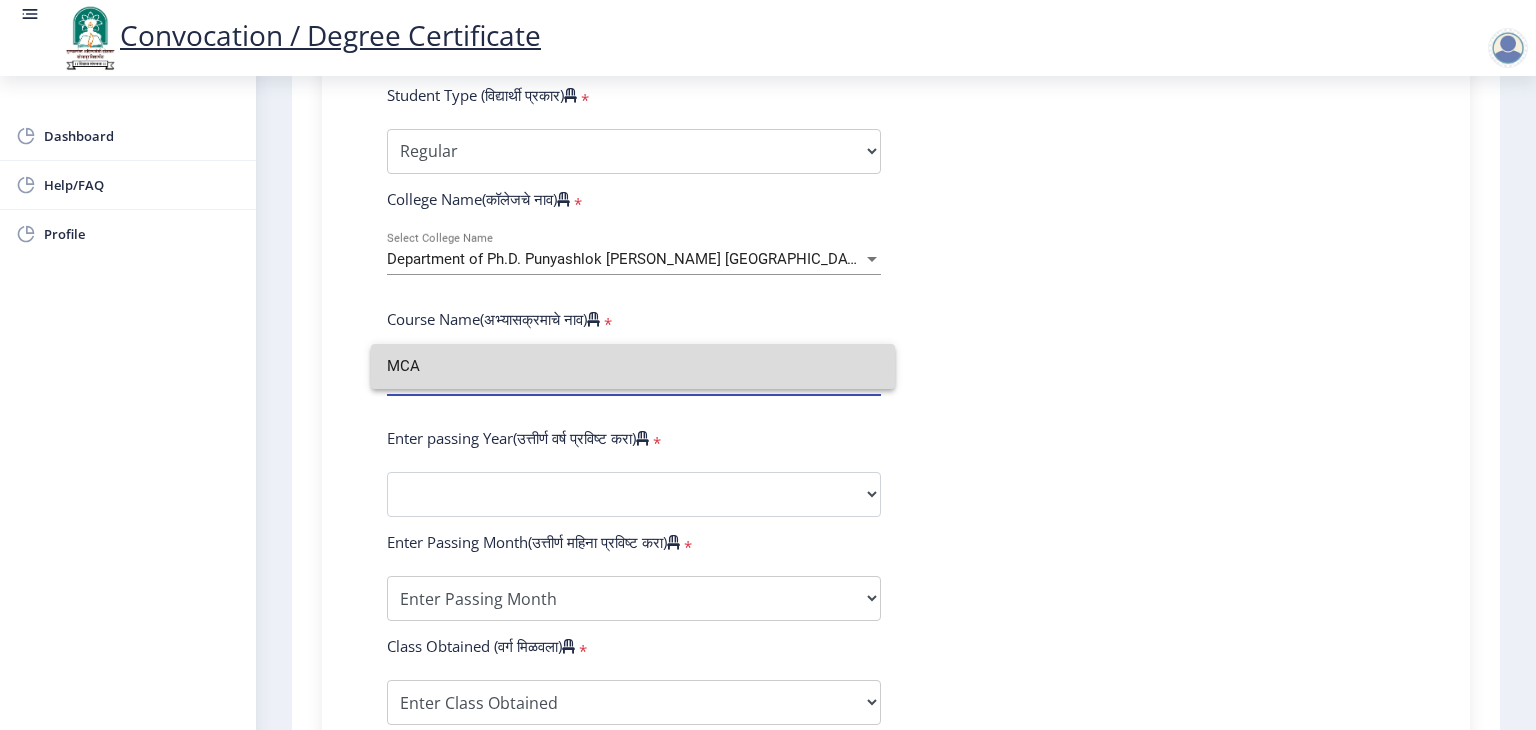 click on "MCA" at bounding box center [633, 366] 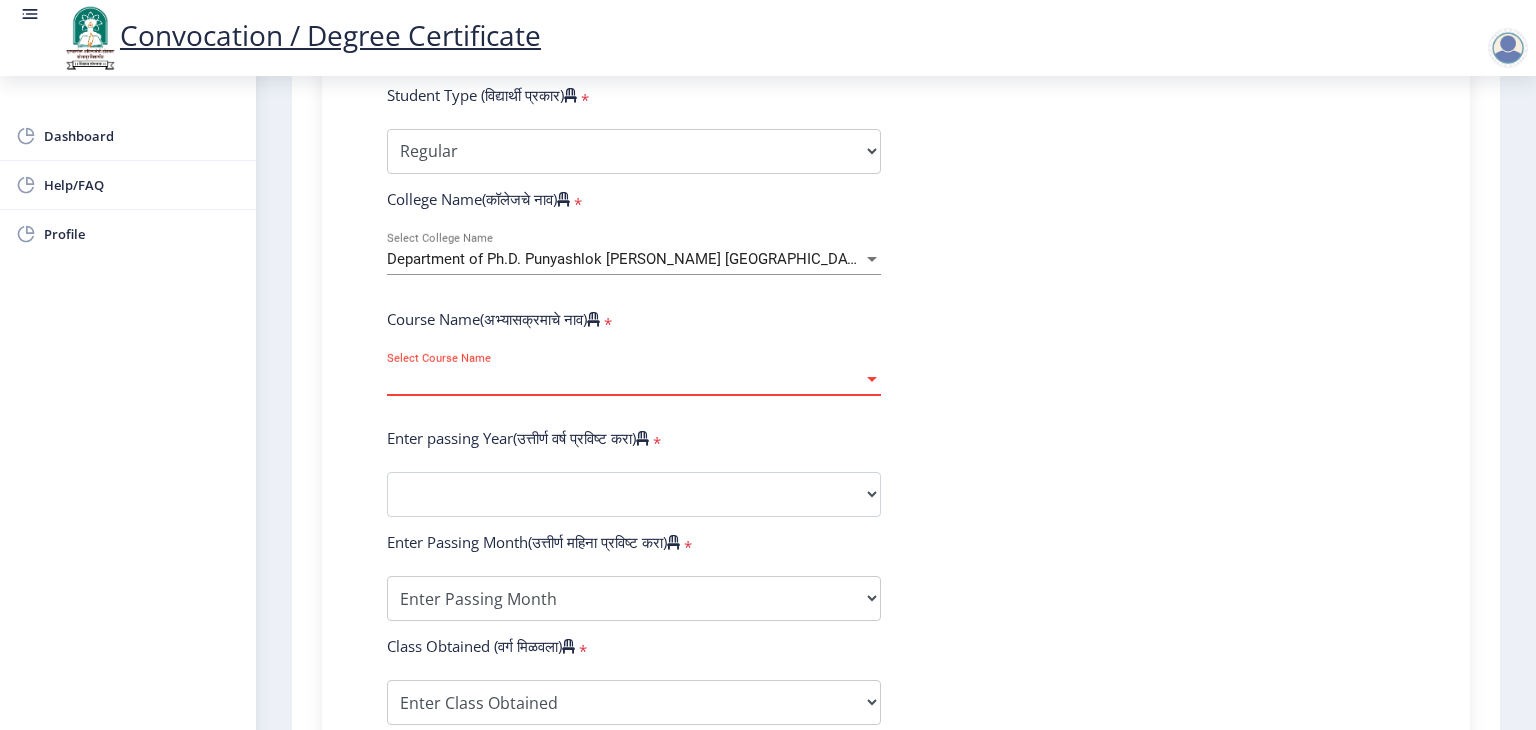 click at bounding box center (872, 379) 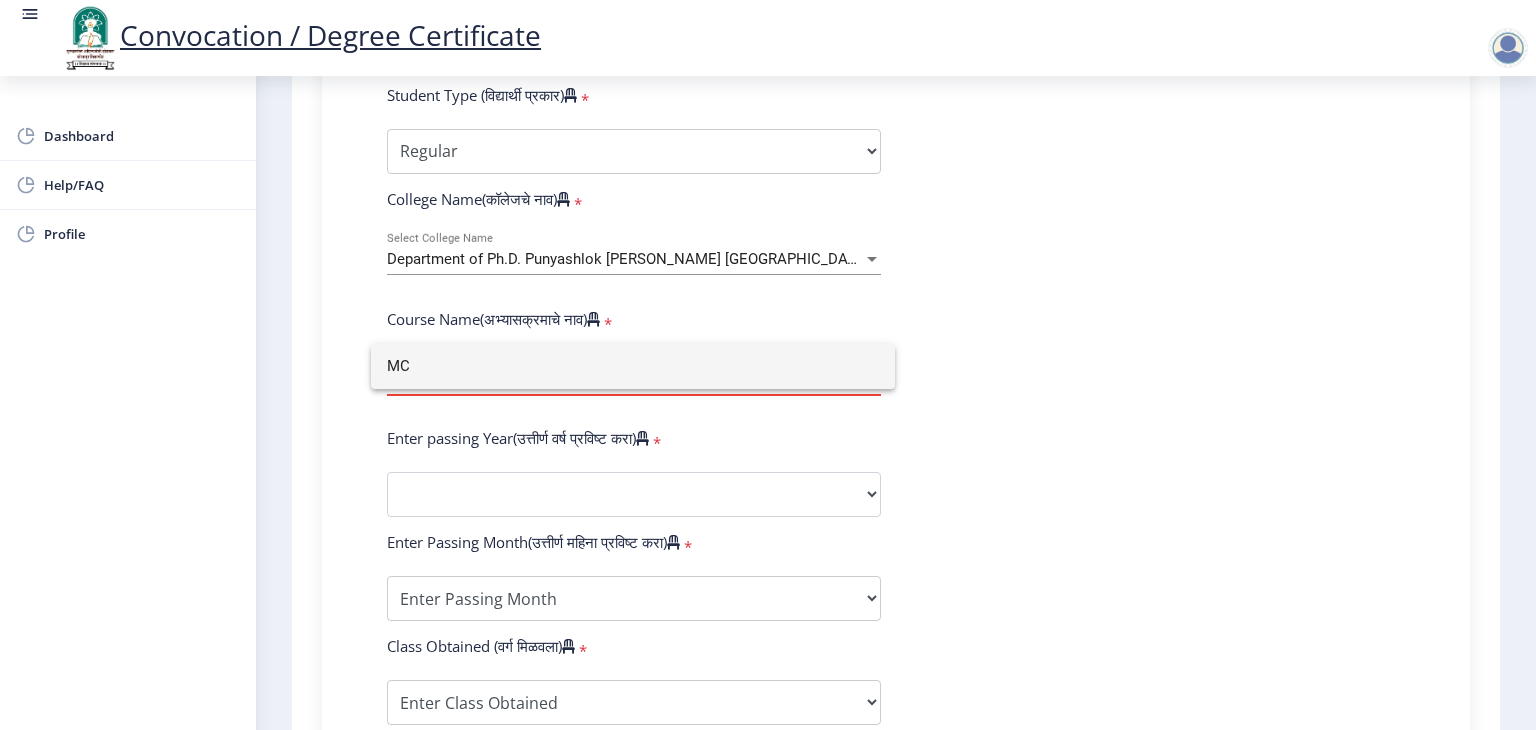type on "M" 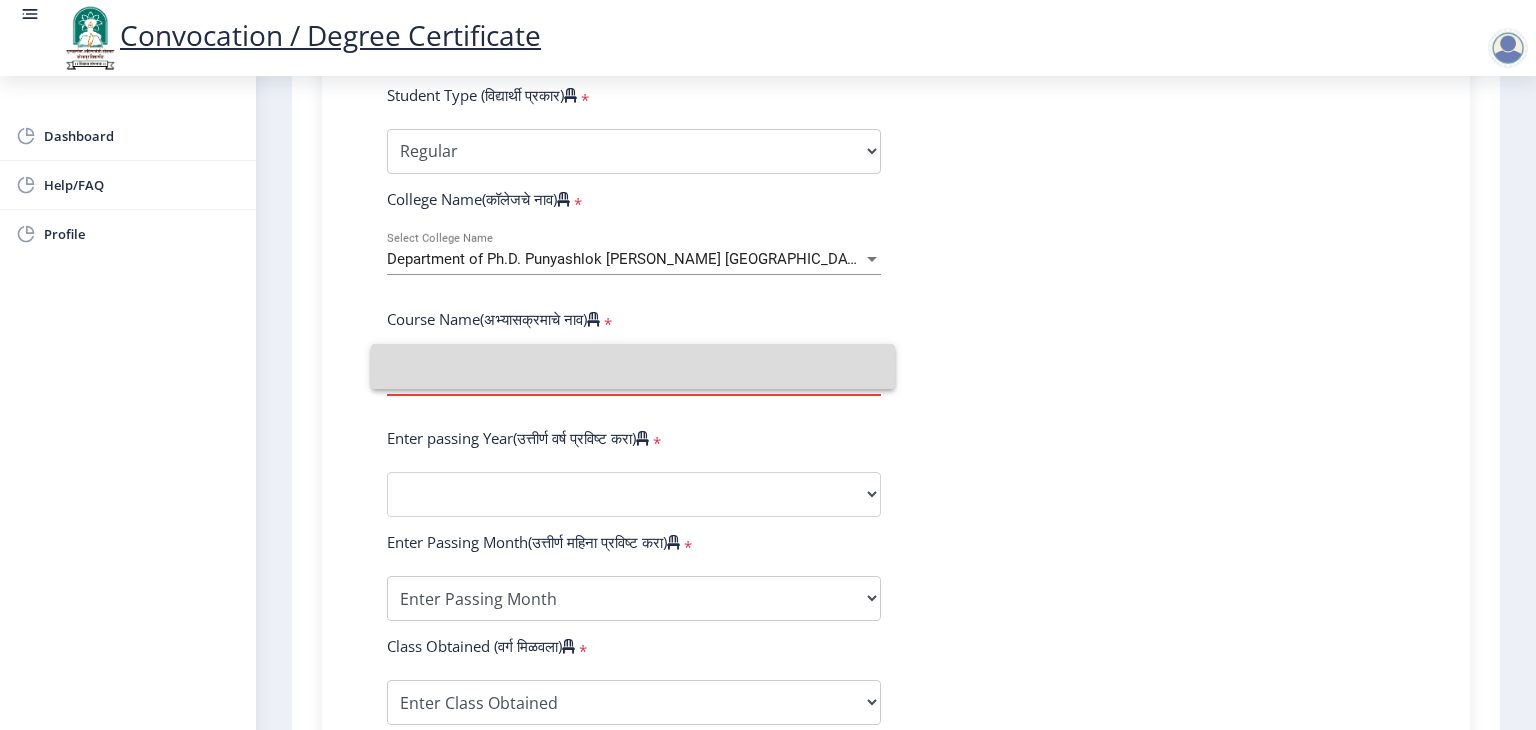 click at bounding box center (633, 366) 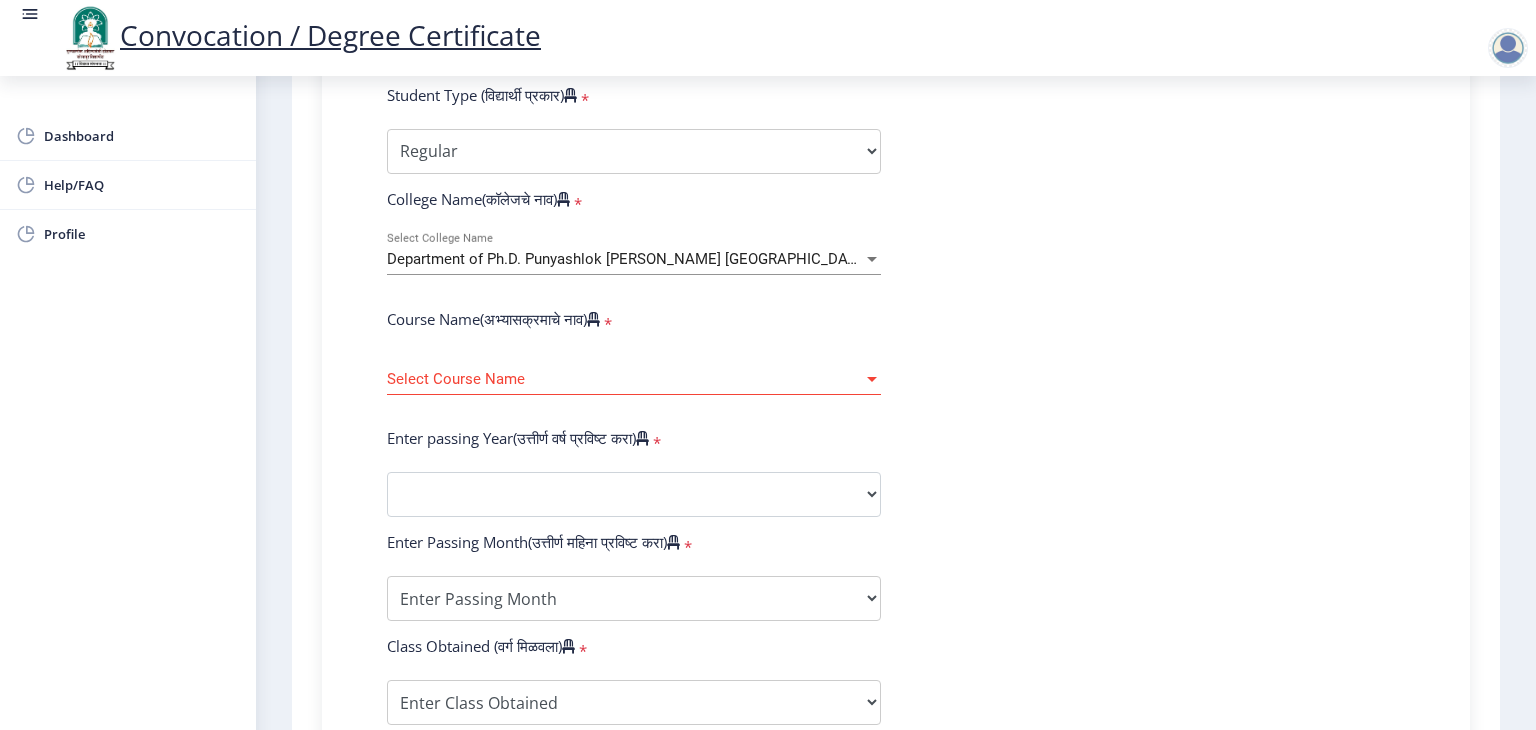click on "Select Course Name Select Course Name" 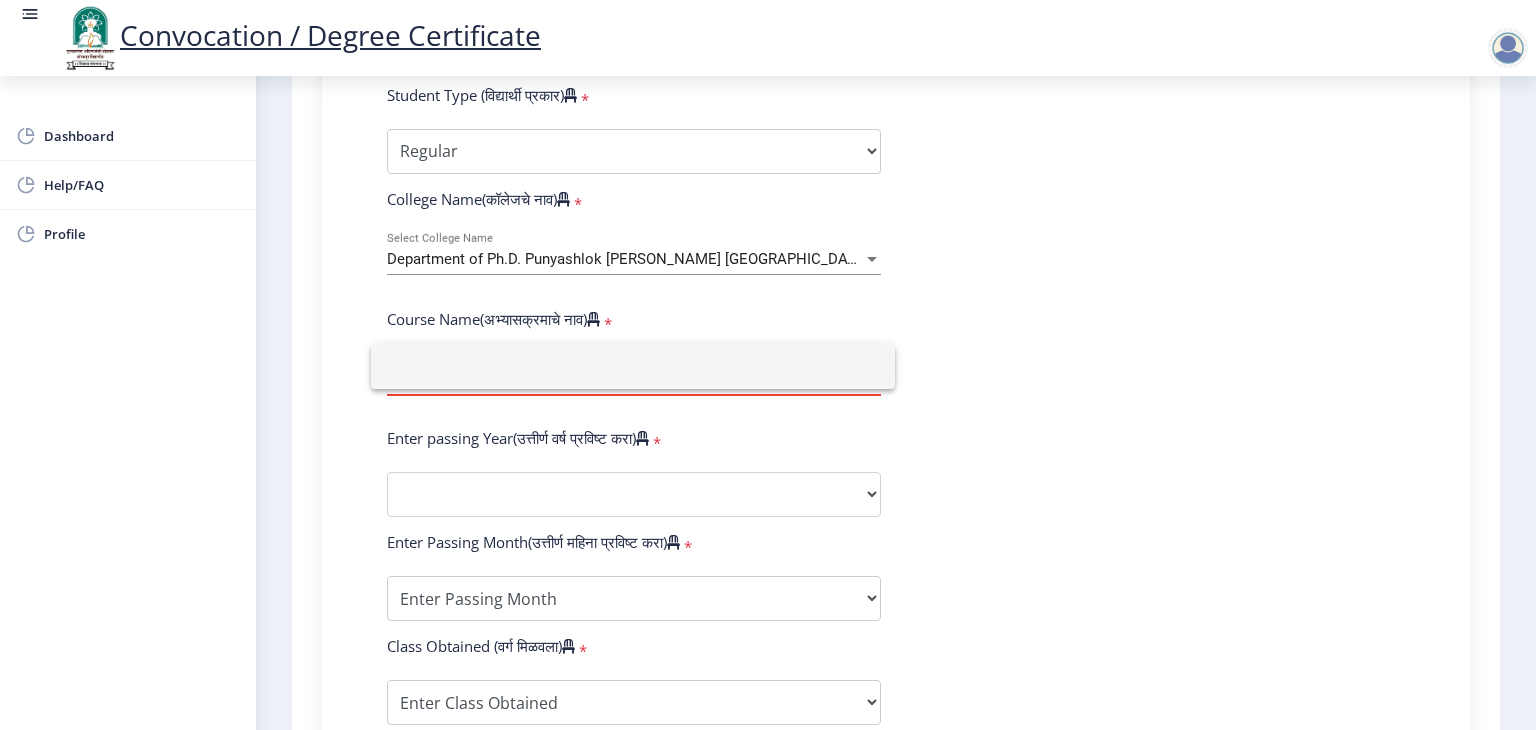 type on "m" 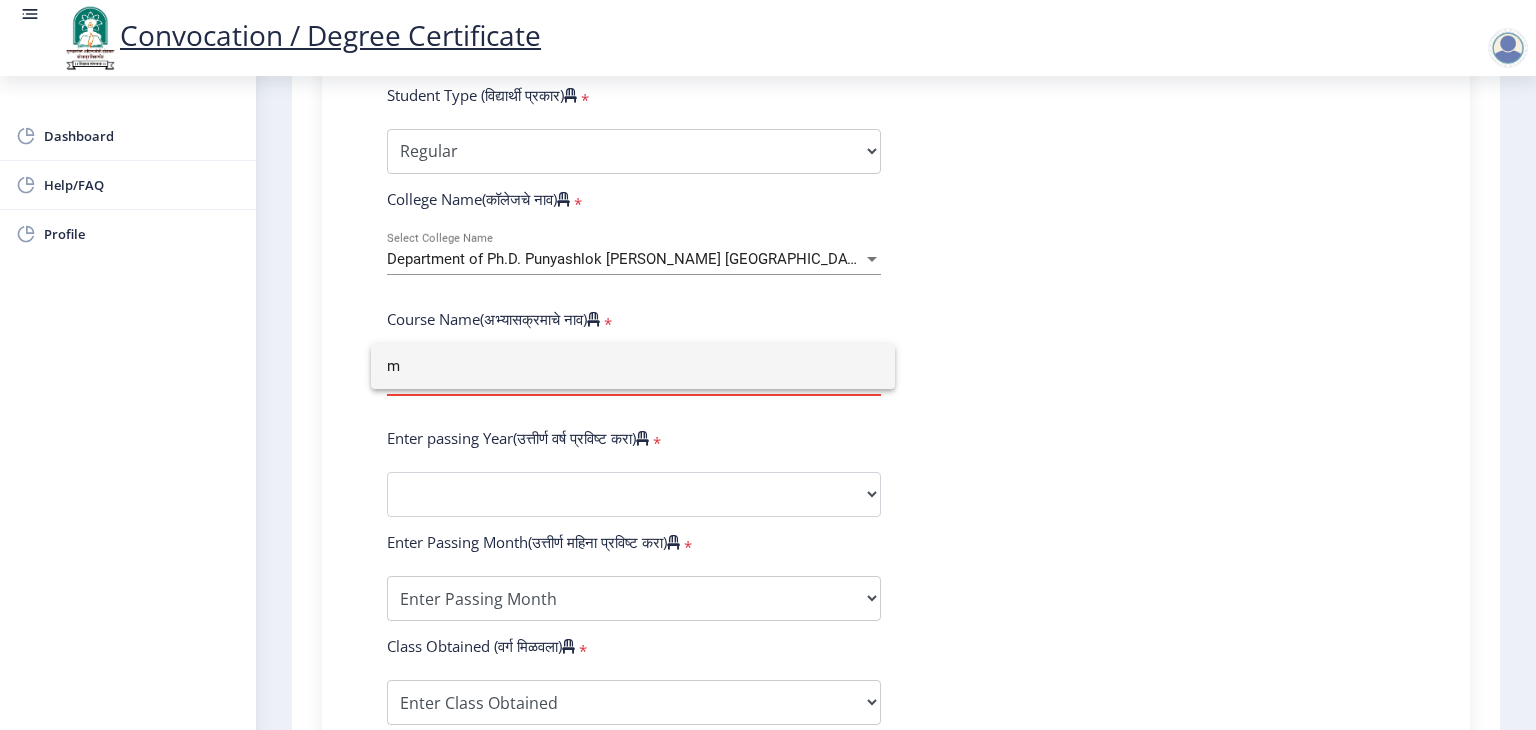 type 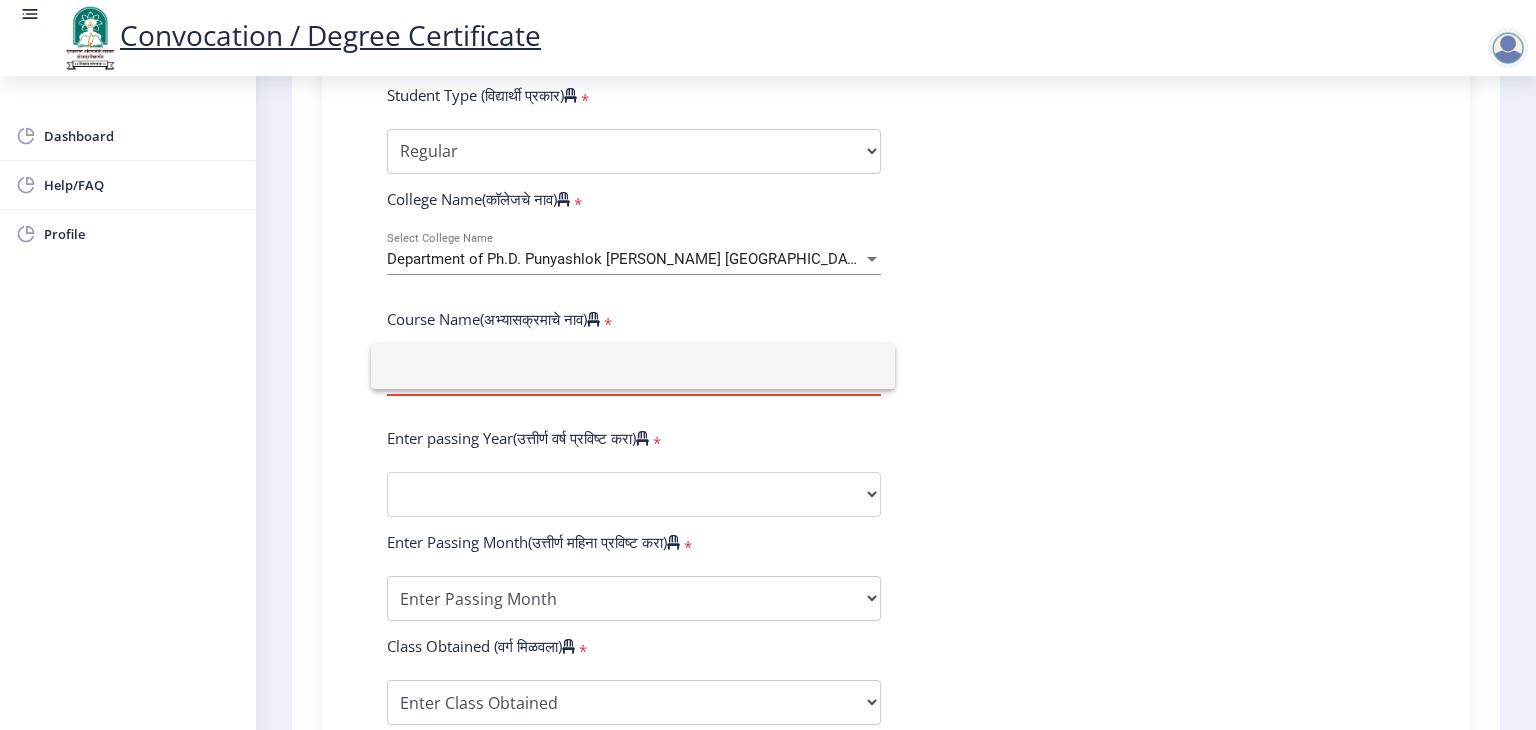 click 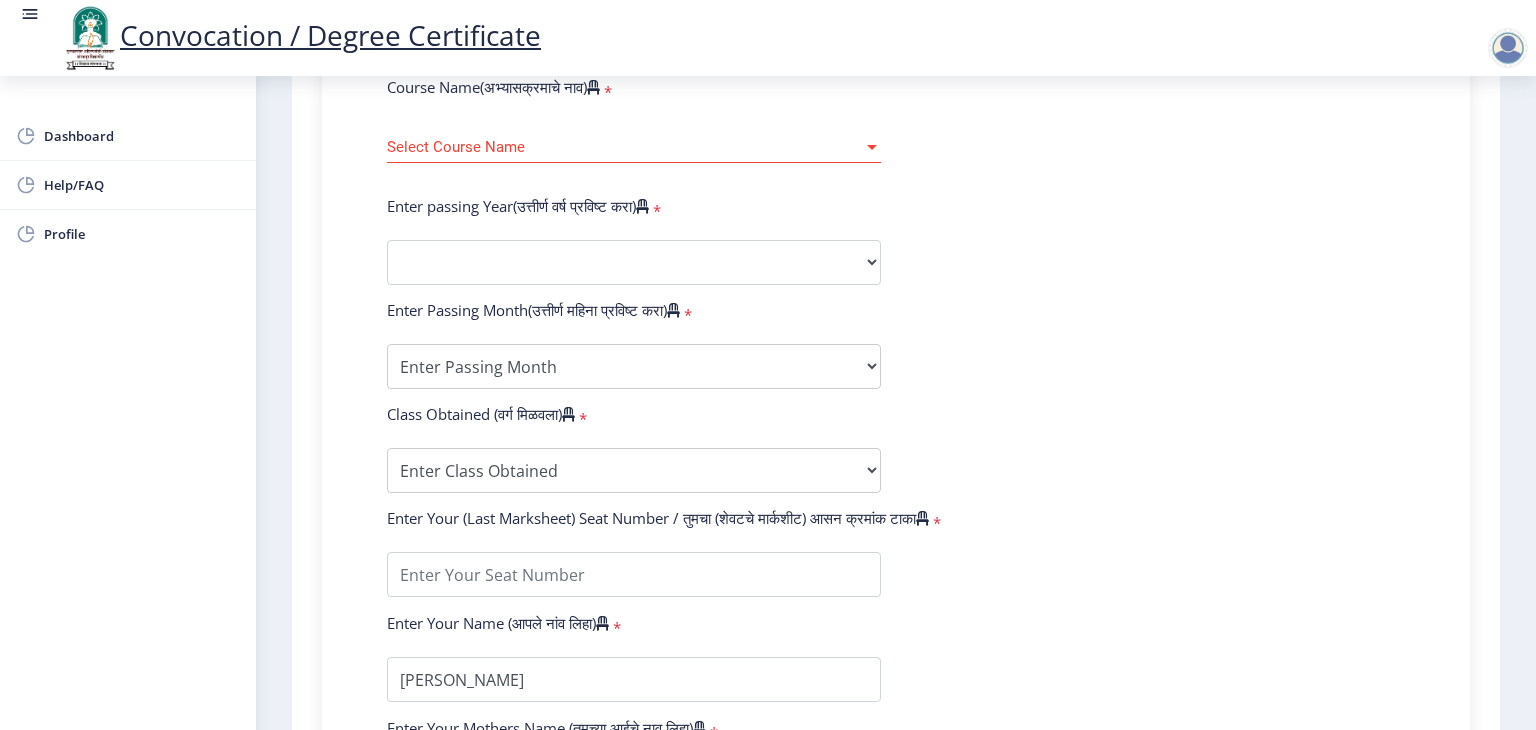 scroll, scrollTop: 884, scrollLeft: 0, axis: vertical 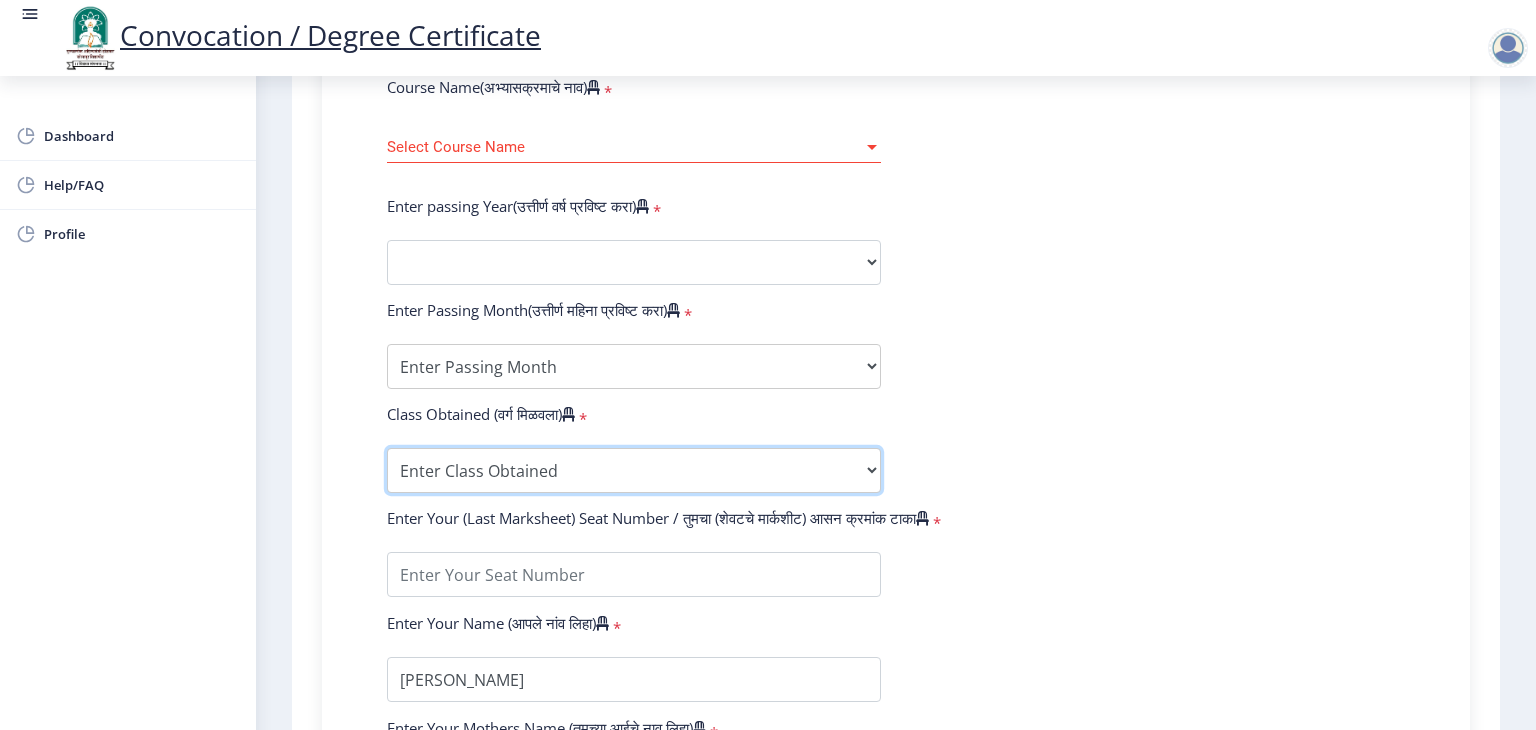 click on "Enter Class Obtained DISTINCTION FIRST CLASS HIGHER SECOND CLASS SECOND CLASS PASS CLASS OUTSTANDING - EXEMPLARY FIRST CLASS WITH DISTINCTION Grade O Grade A+ Grade A Grade B+ Grade B Grade C+ Grade C Grade D Grade E" at bounding box center (634, 470) 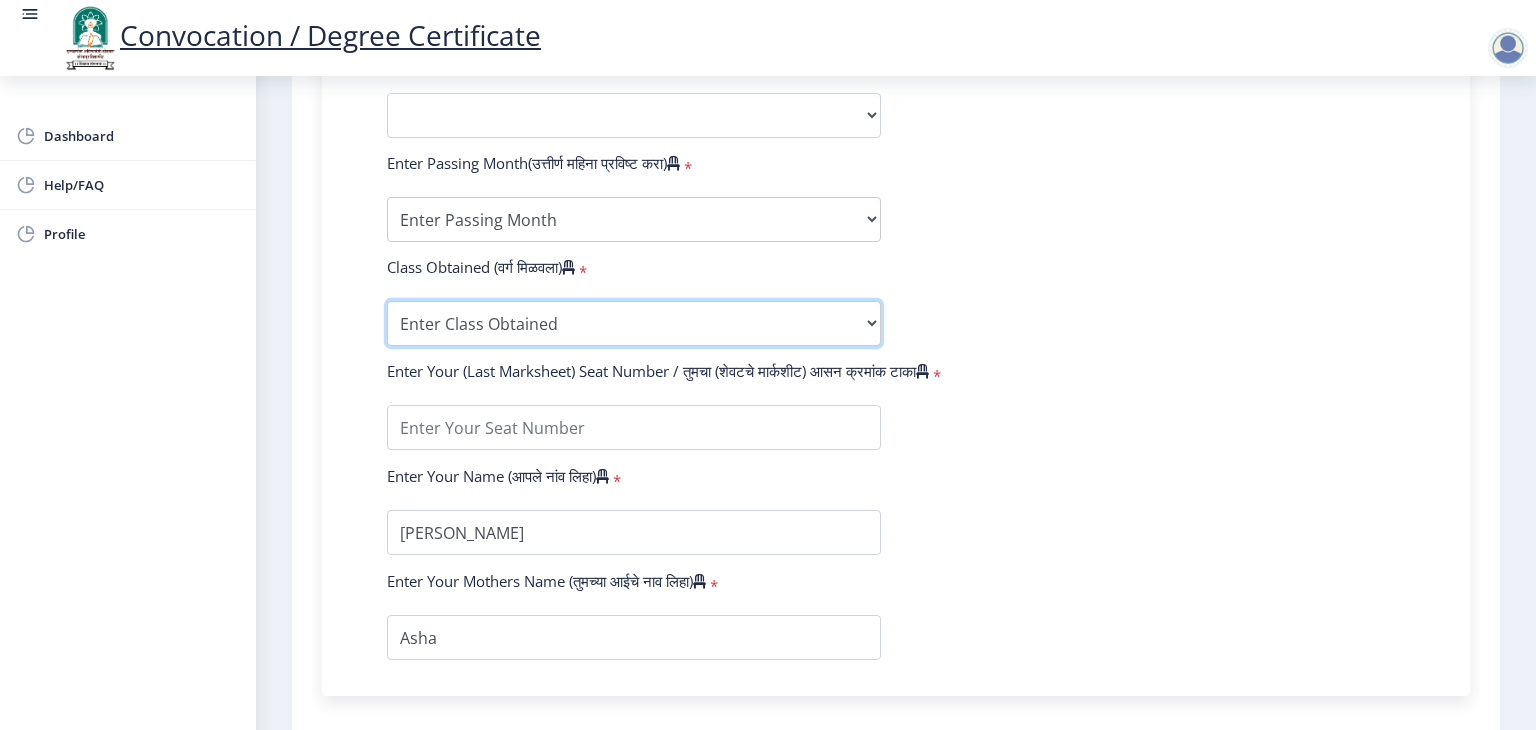 scroll, scrollTop: 1031, scrollLeft: 0, axis: vertical 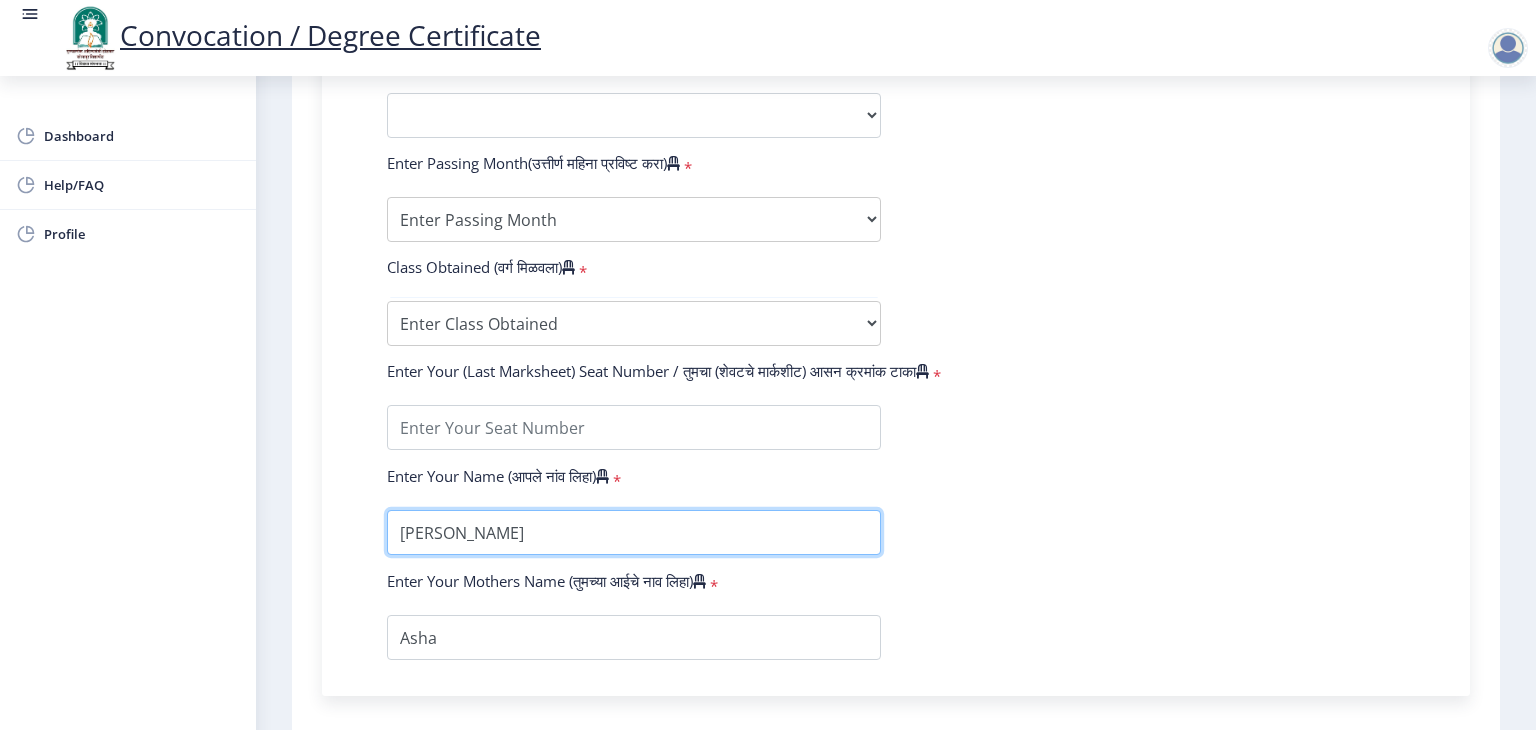 click at bounding box center (634, 532) 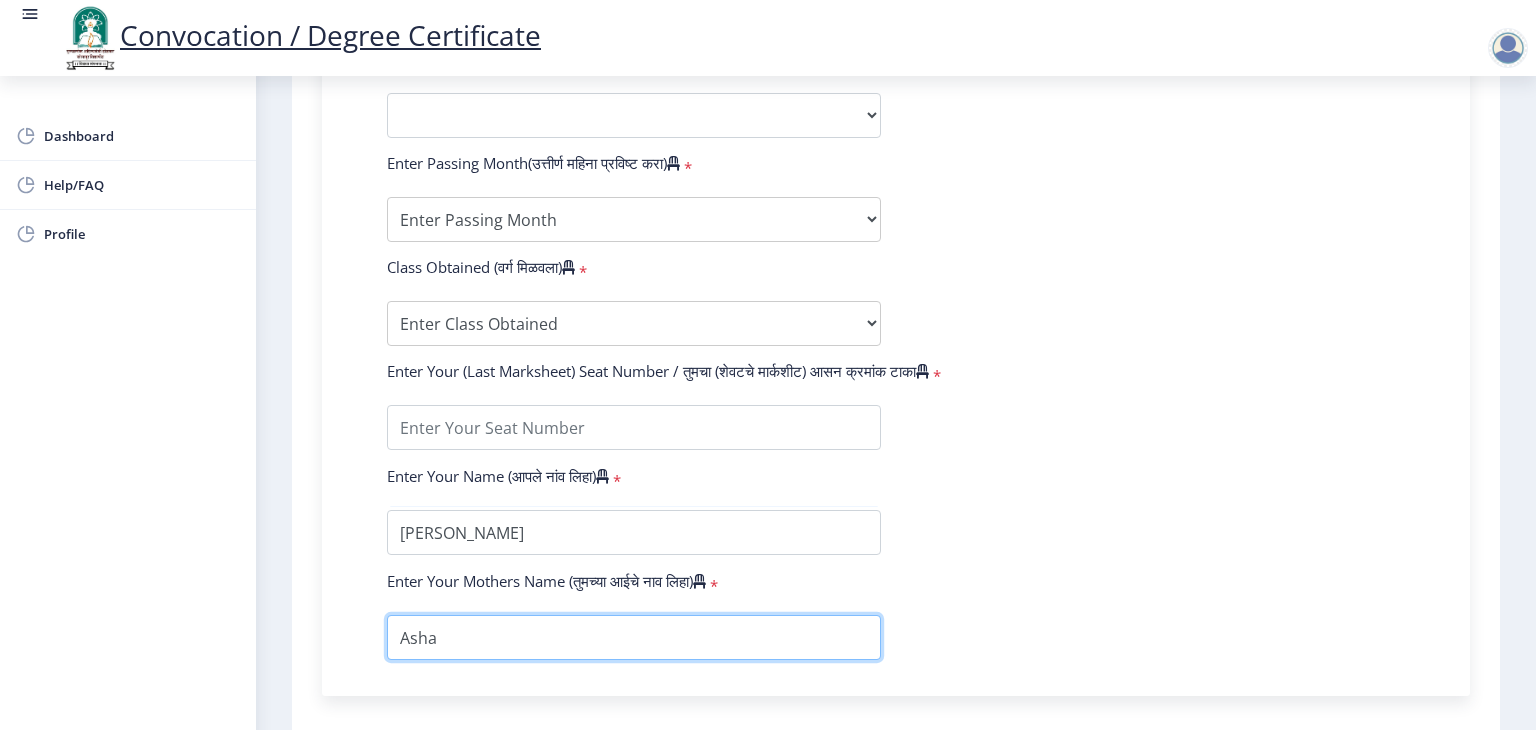 click at bounding box center [634, 637] 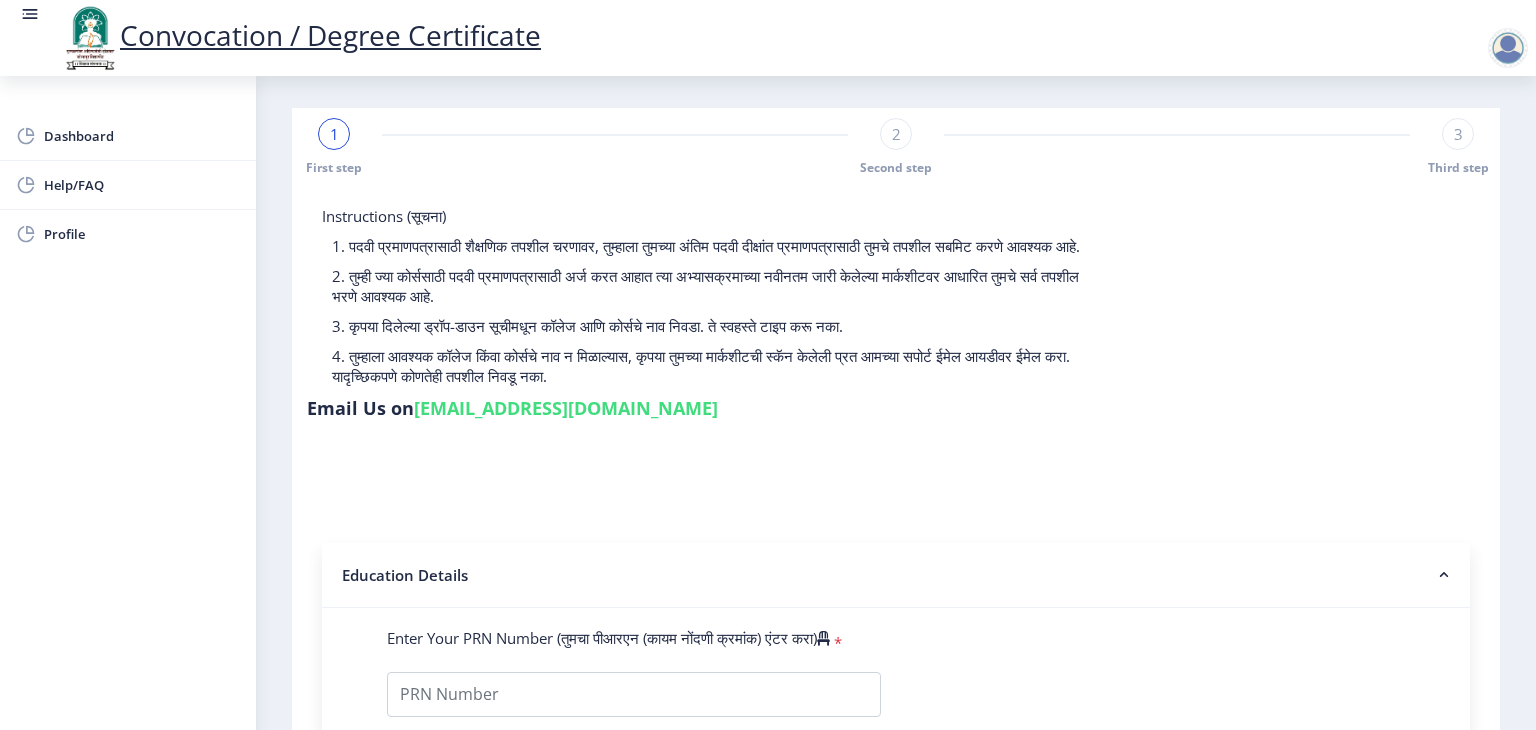 scroll, scrollTop: 0, scrollLeft: 0, axis: both 